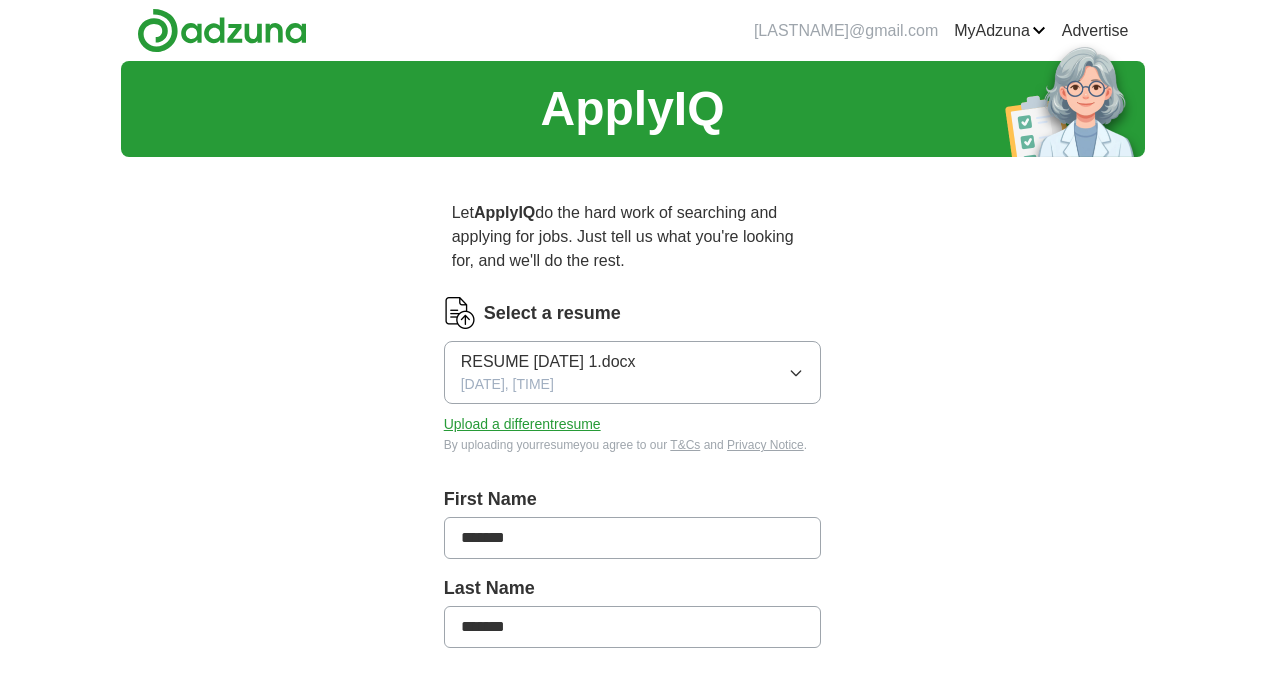 scroll, scrollTop: 0, scrollLeft: 0, axis: both 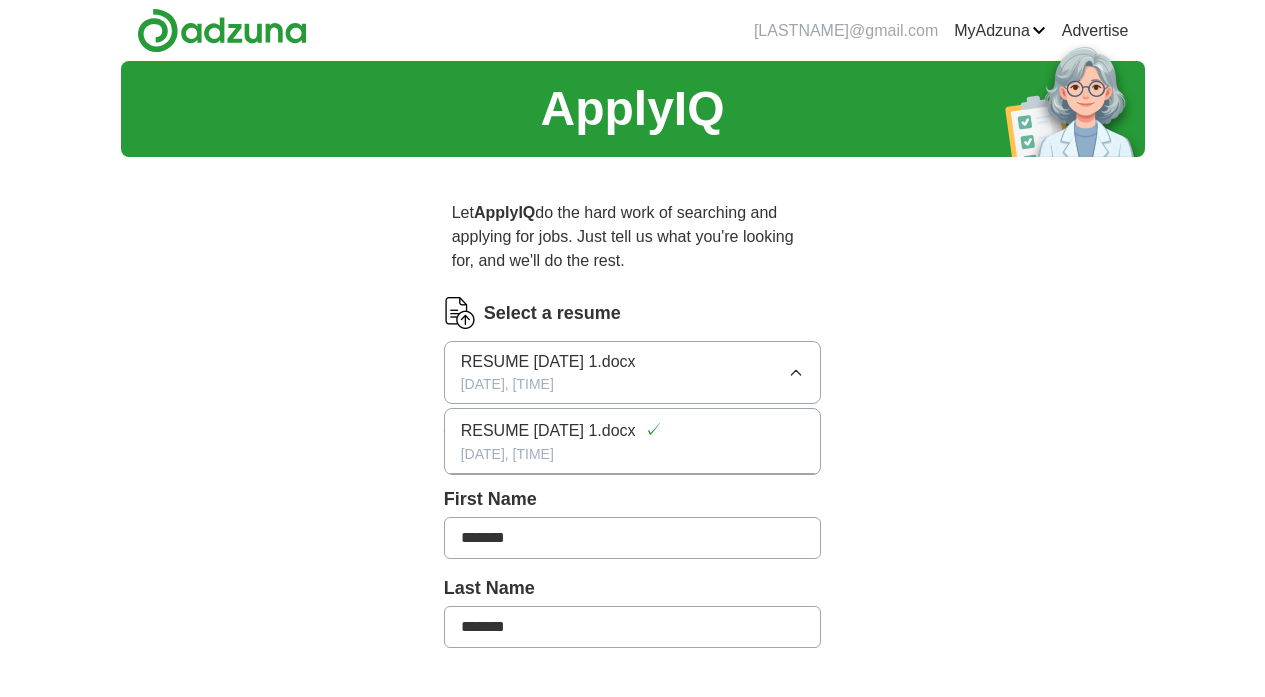 click on "RESUME [DATE] [TIME] RESUME [DATE], [TIME] First Name ******* Last Name *******" at bounding box center (633, 662) 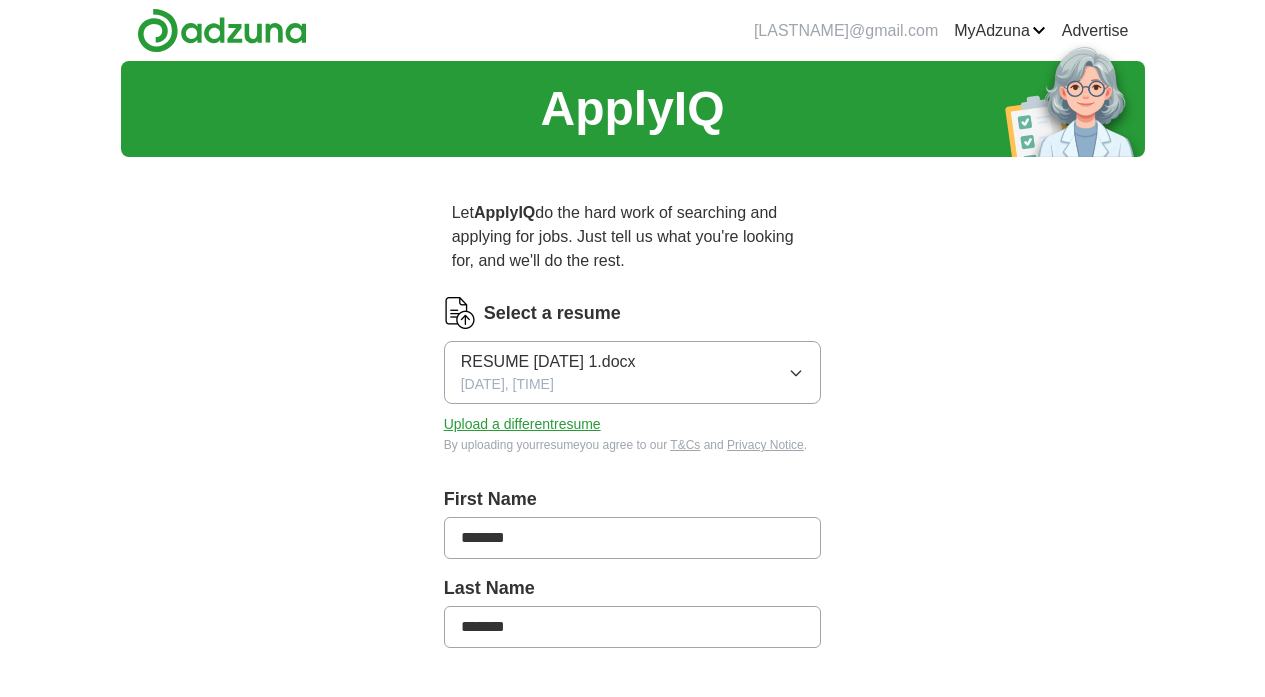 click on "Upload a different  resume" at bounding box center [522, 424] 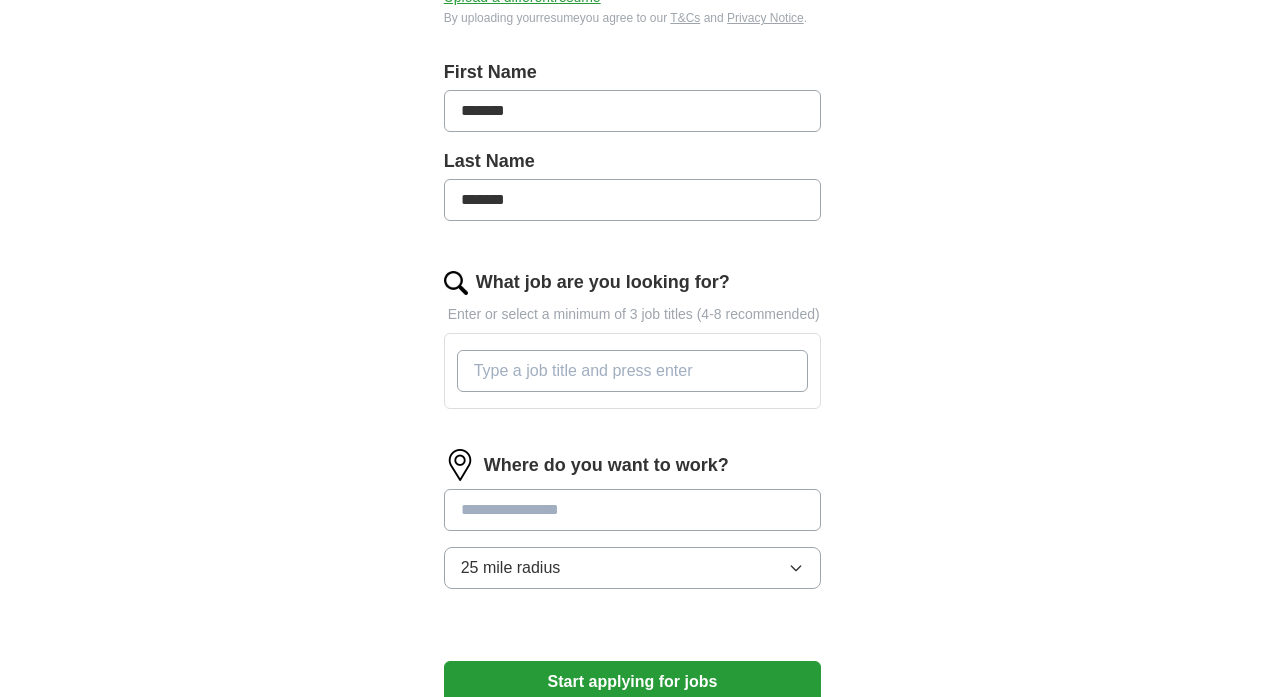scroll, scrollTop: 436, scrollLeft: 0, axis: vertical 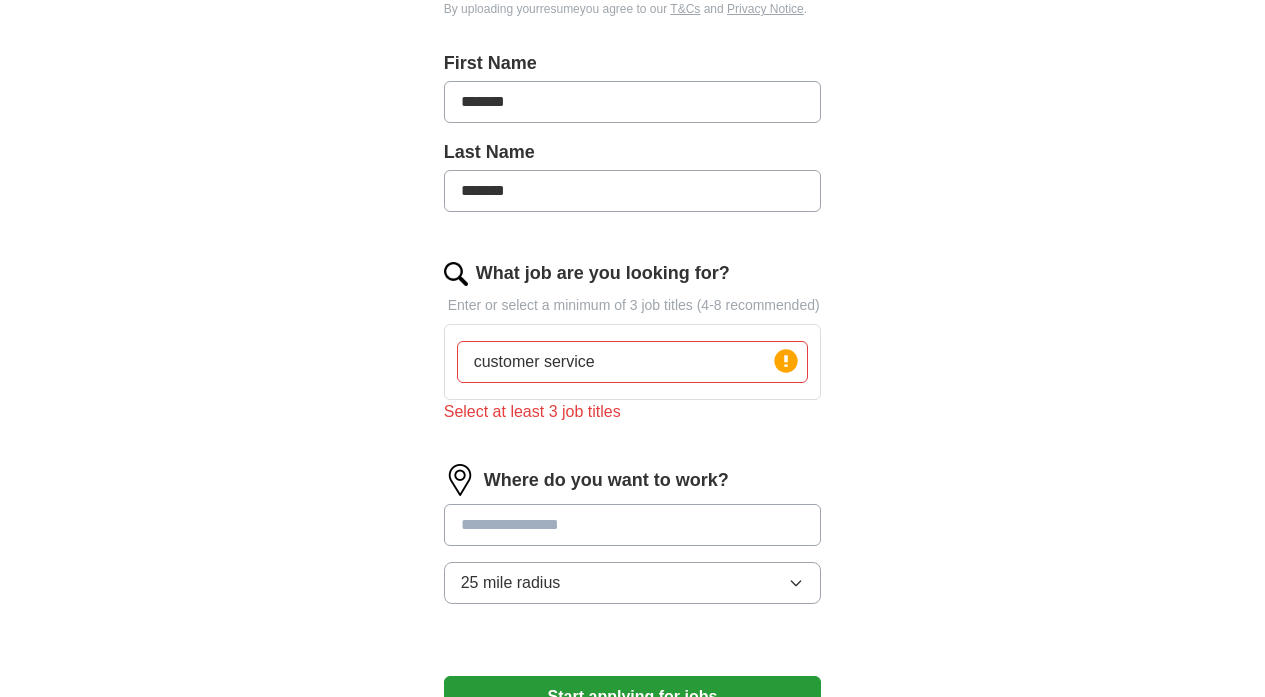 click on "Where do you want to work? 25 mile radius" at bounding box center [633, 542] 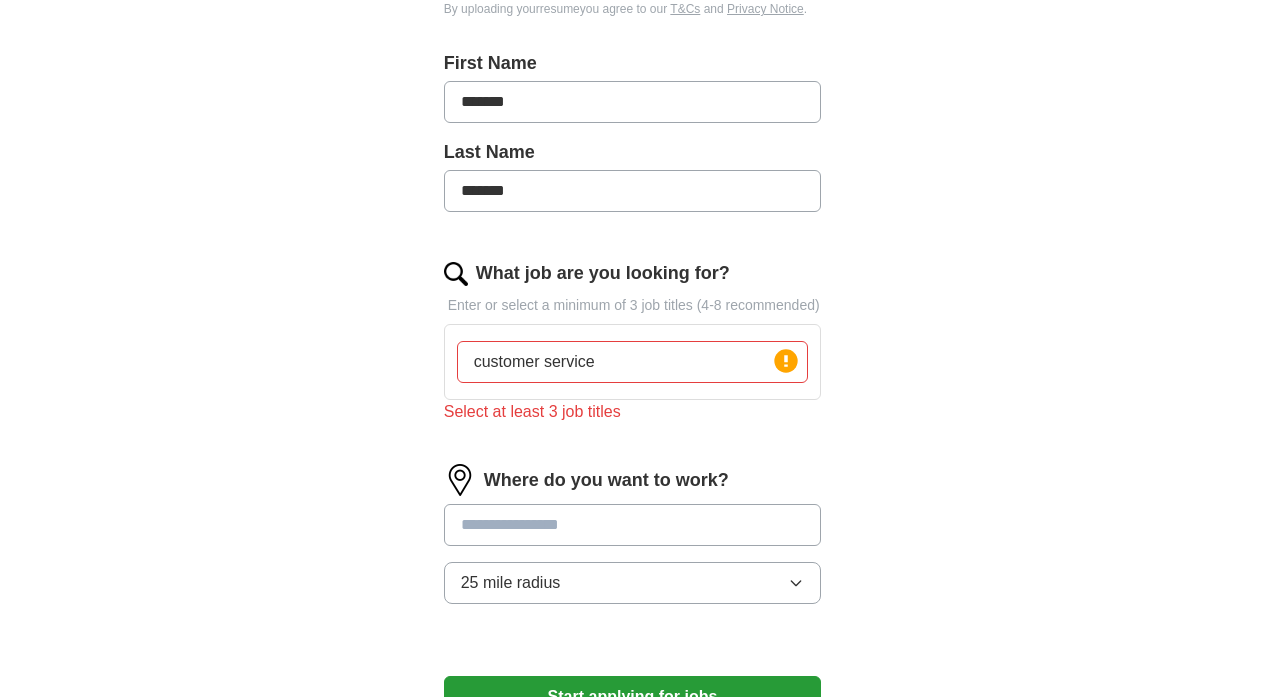 click on "customer service" at bounding box center [633, 362] 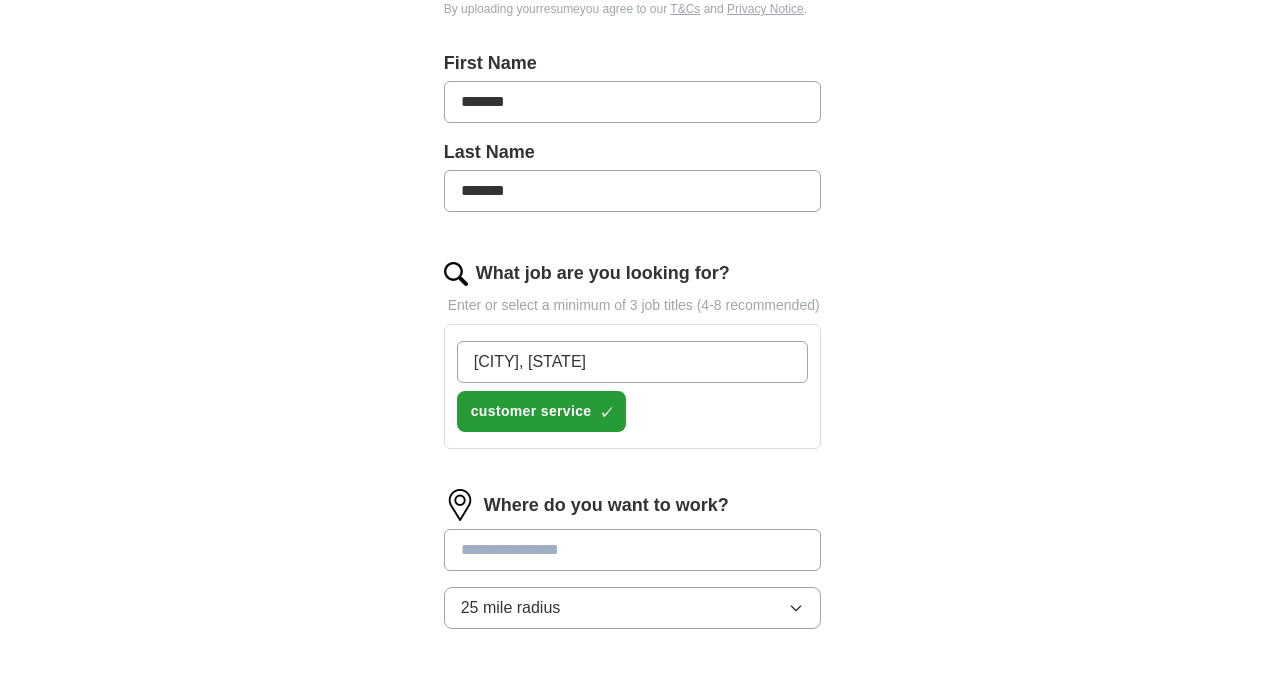 type on "representative" 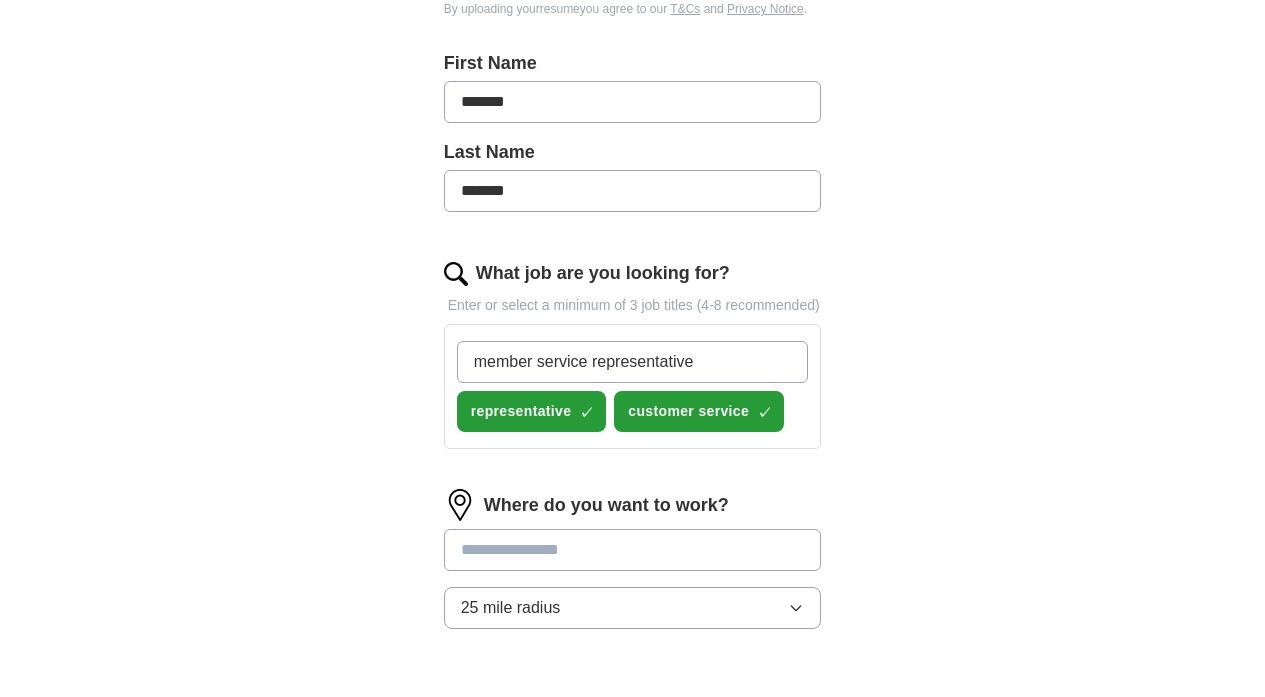 type on "member service representative" 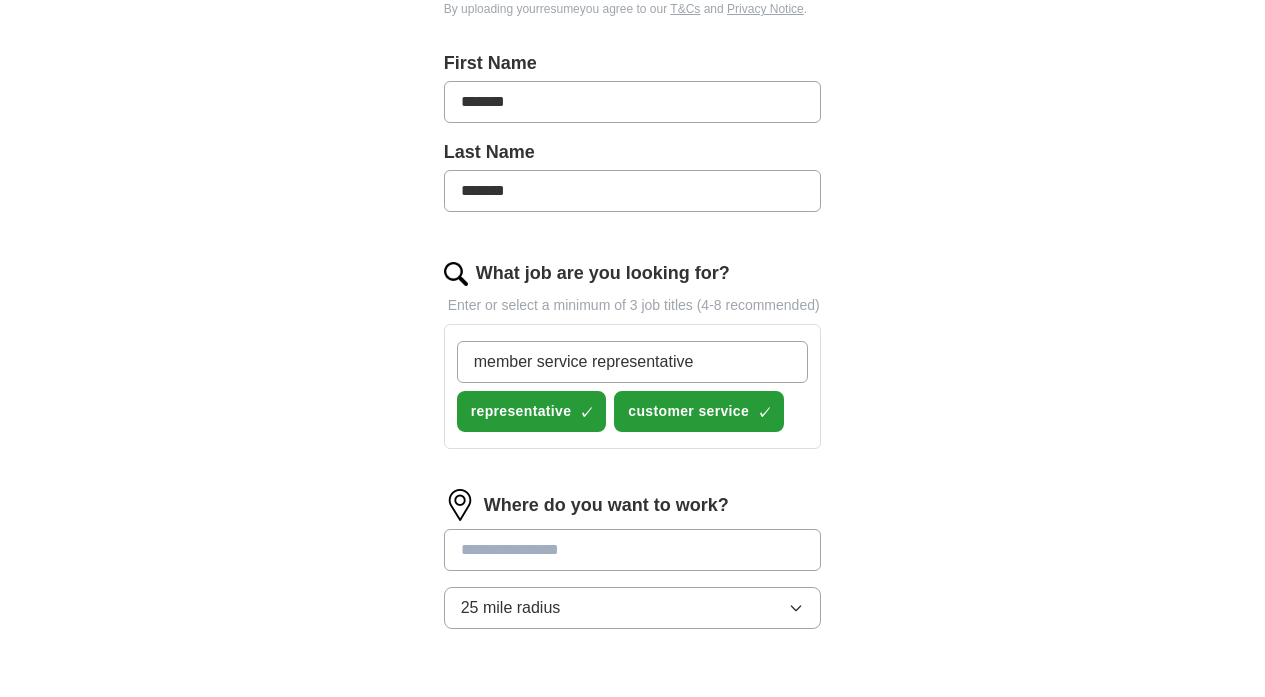 type 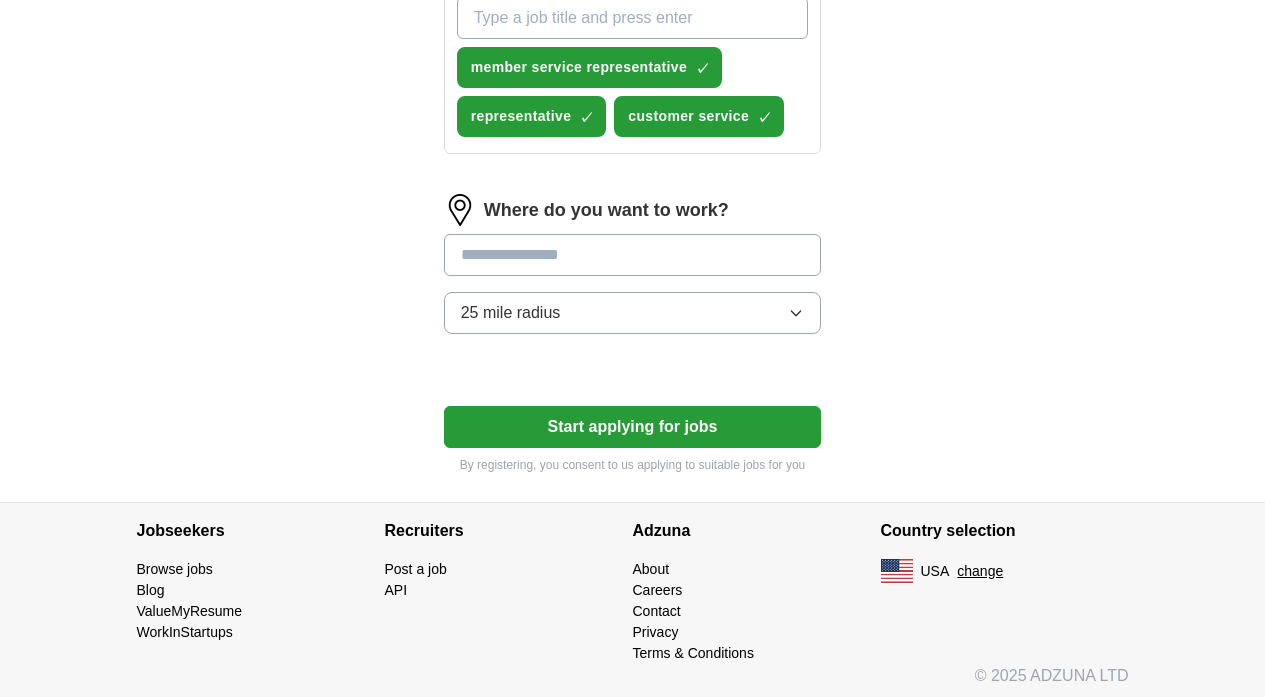 scroll, scrollTop: 783, scrollLeft: 0, axis: vertical 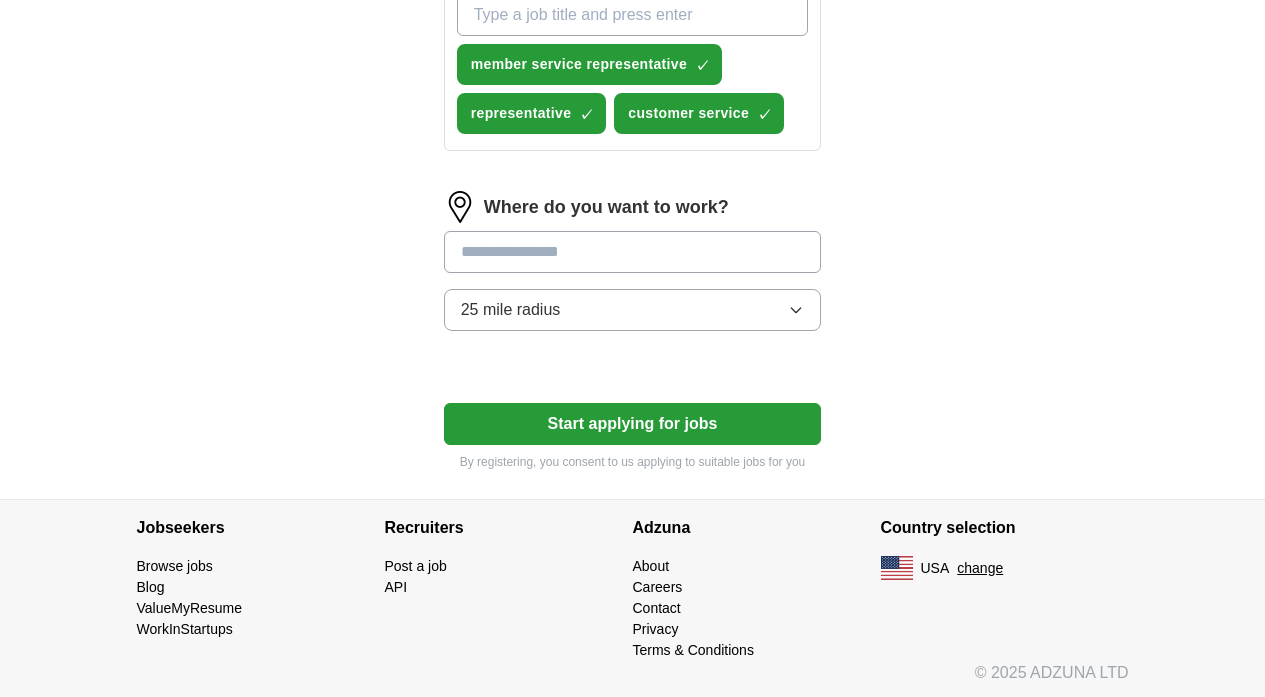 click on "25 mile radius" at bounding box center [633, 310] 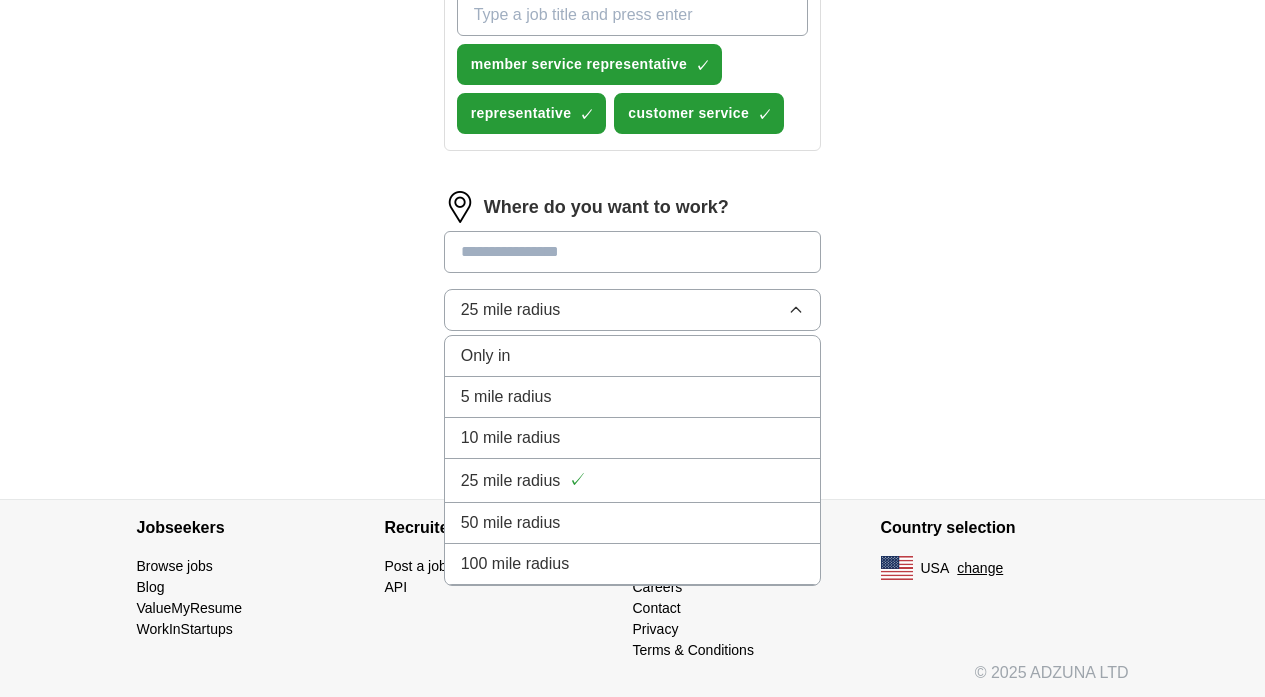 click on "resume [DATE] [TIME].docx [DATE], [TIME] First Name ******* Last Name ******* member service representative representative customer service 25 mile radius 5 mile radius 10 mile radius 25 mile radius 50 mile radius 100 mile radius" at bounding box center [633, -56] 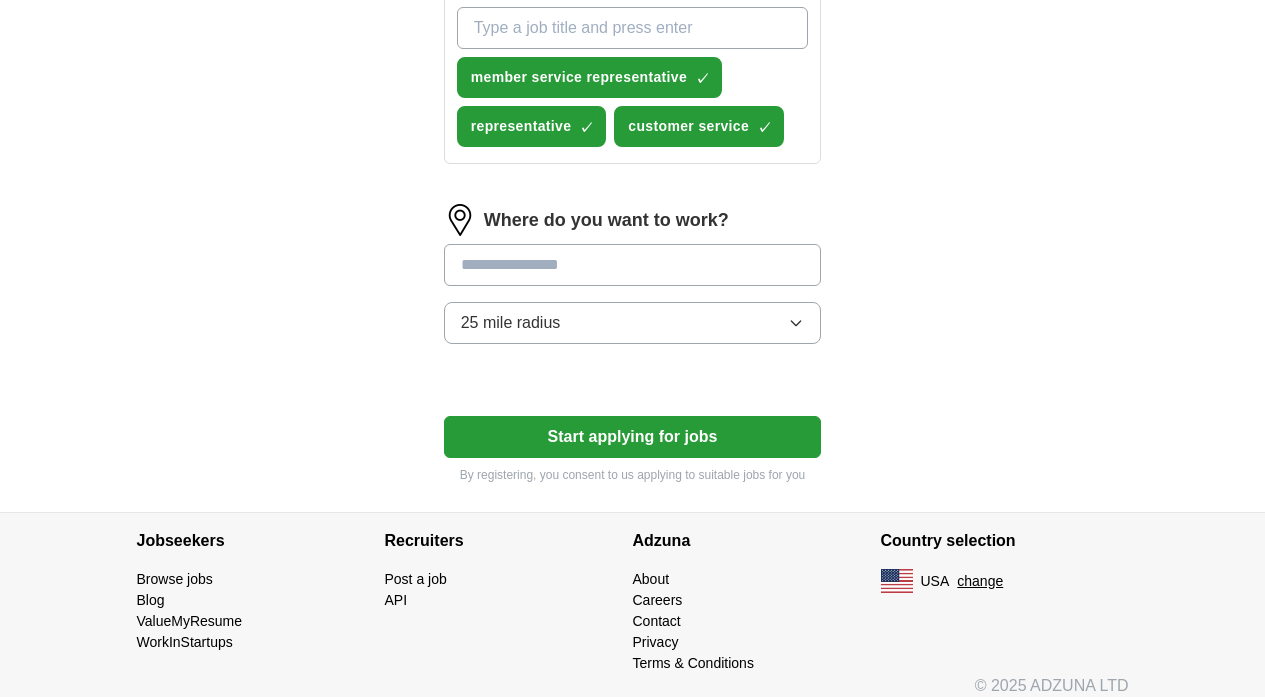 scroll, scrollTop: 764, scrollLeft: 0, axis: vertical 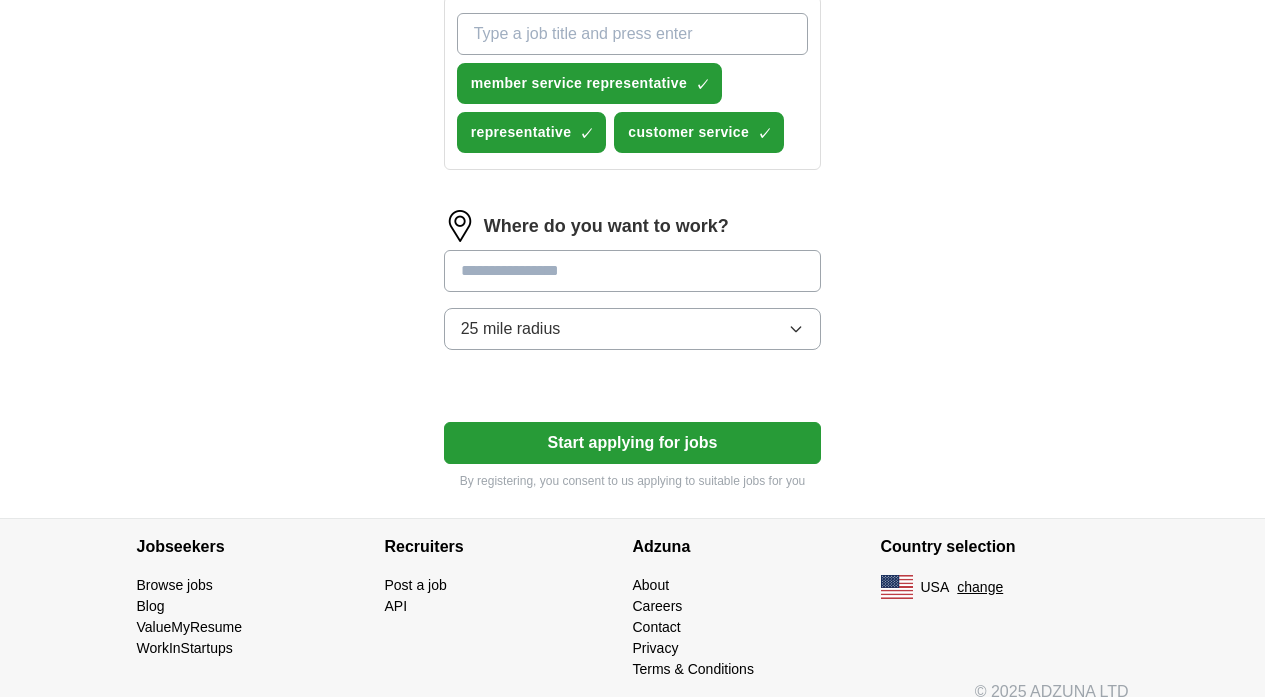 click 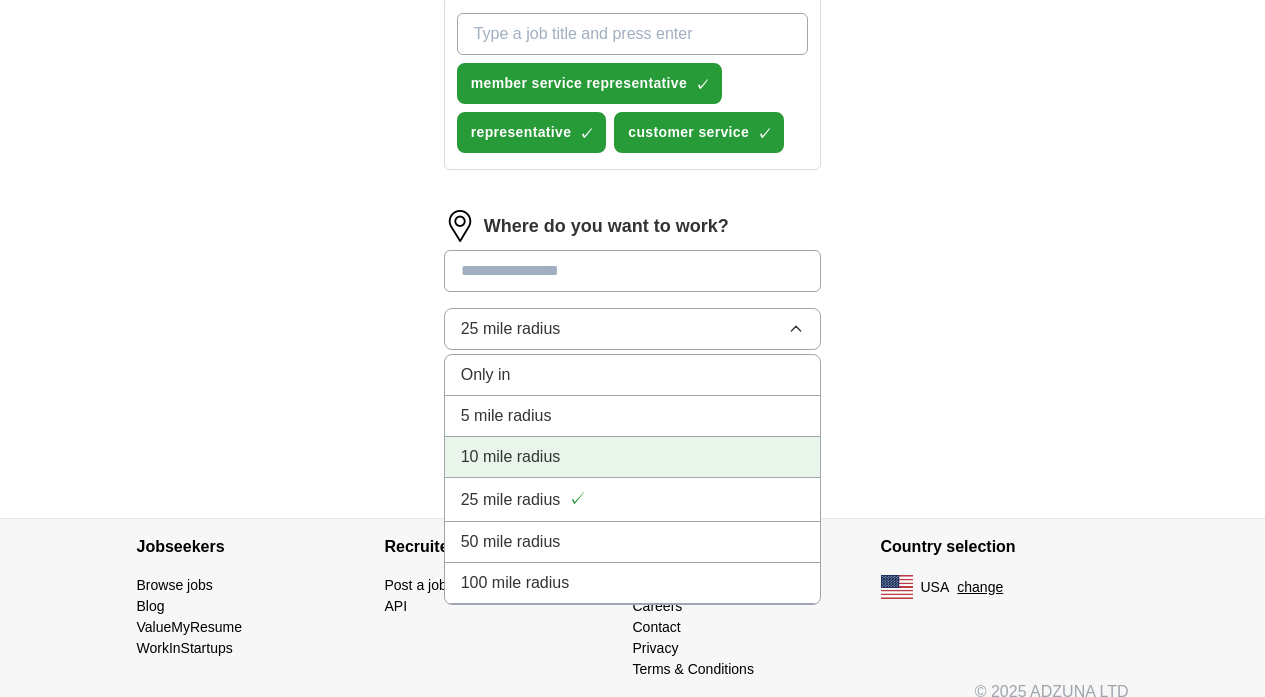 click on "10 mile radius" at bounding box center [633, 457] 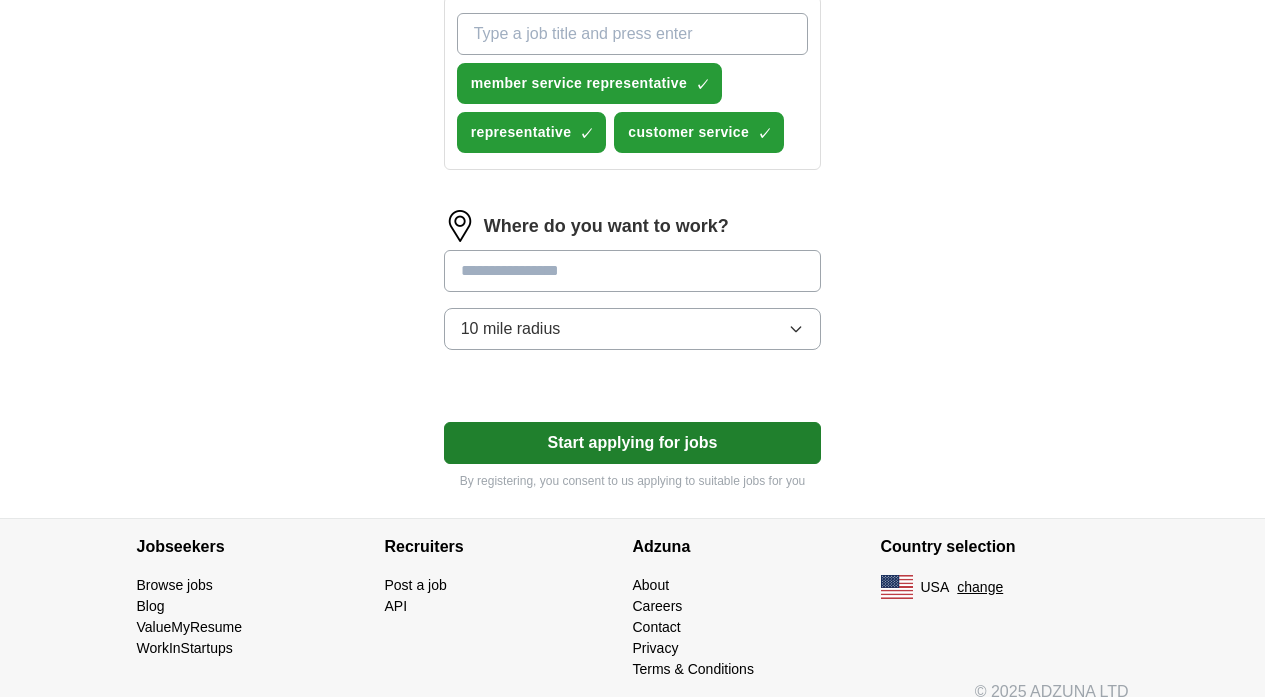 click on "Start applying for jobs" at bounding box center (633, 443) 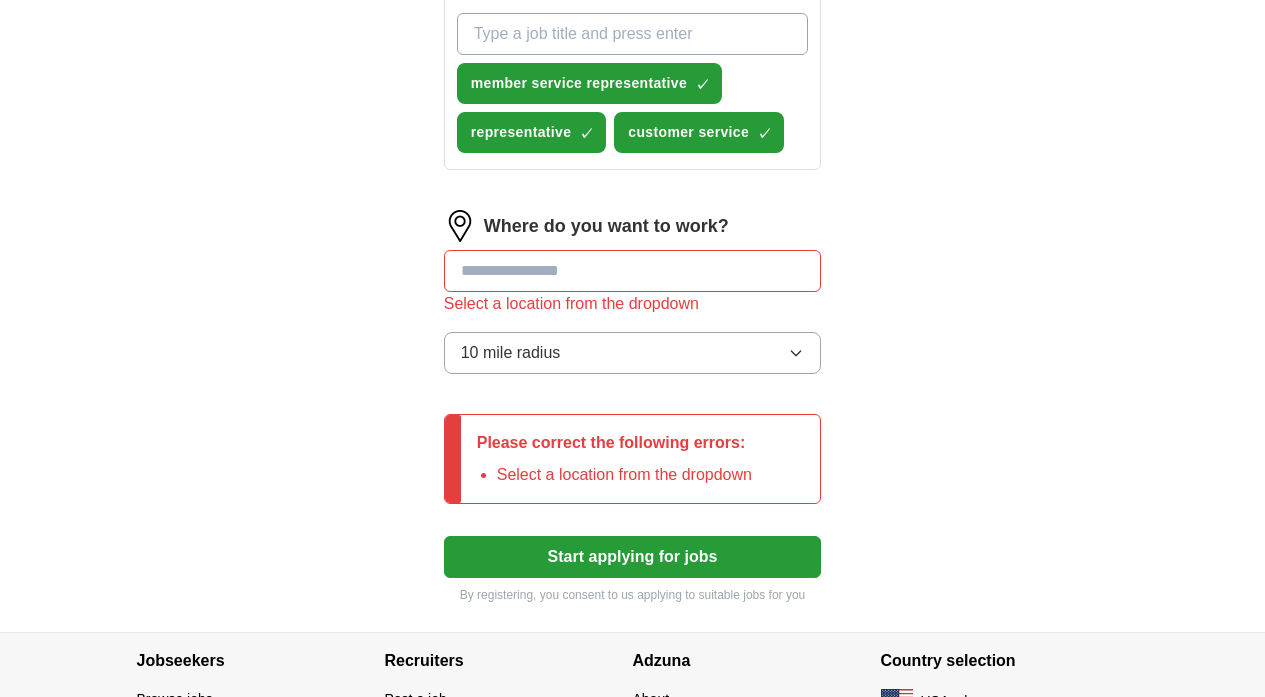 click at bounding box center [633, 271] 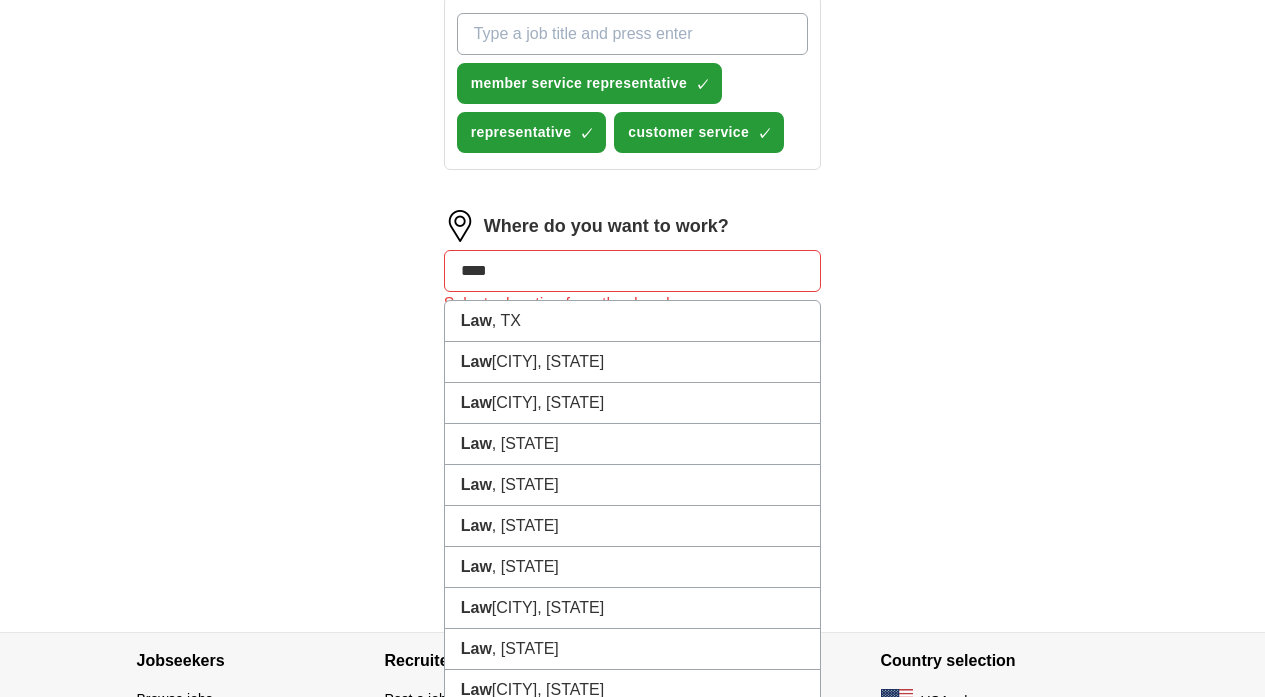 type on "*****" 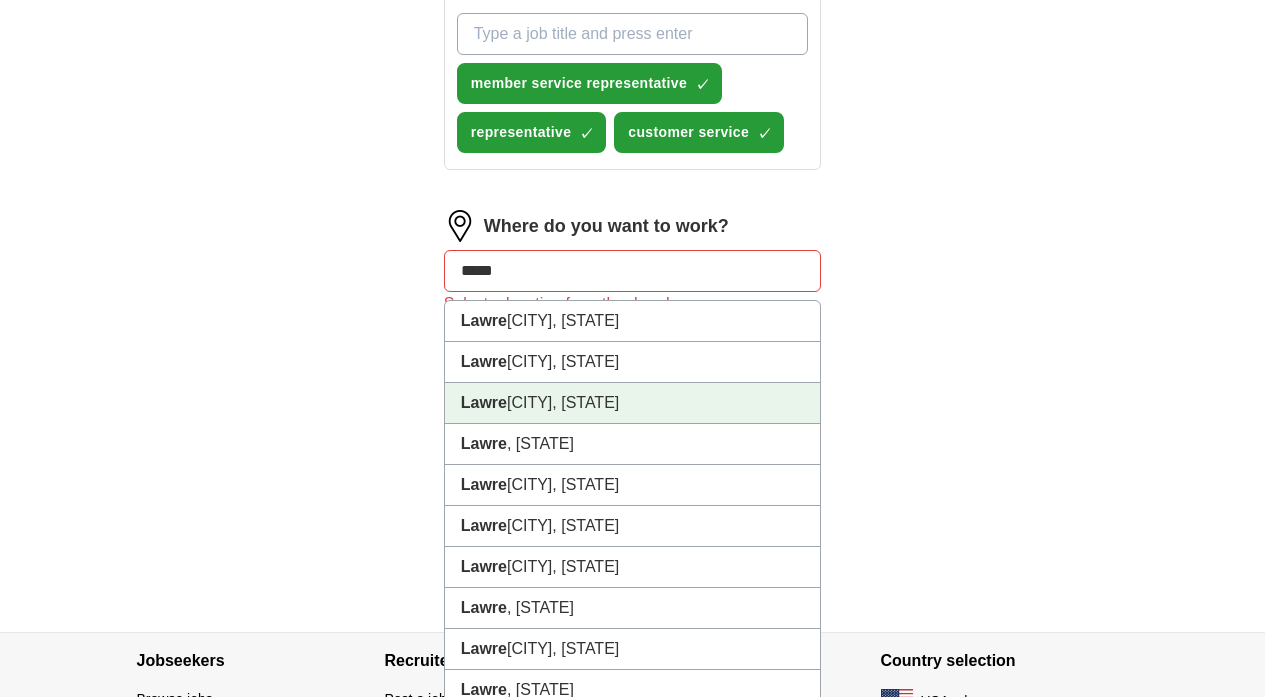 click on "[CITY], [STATE]" at bounding box center [633, 403] 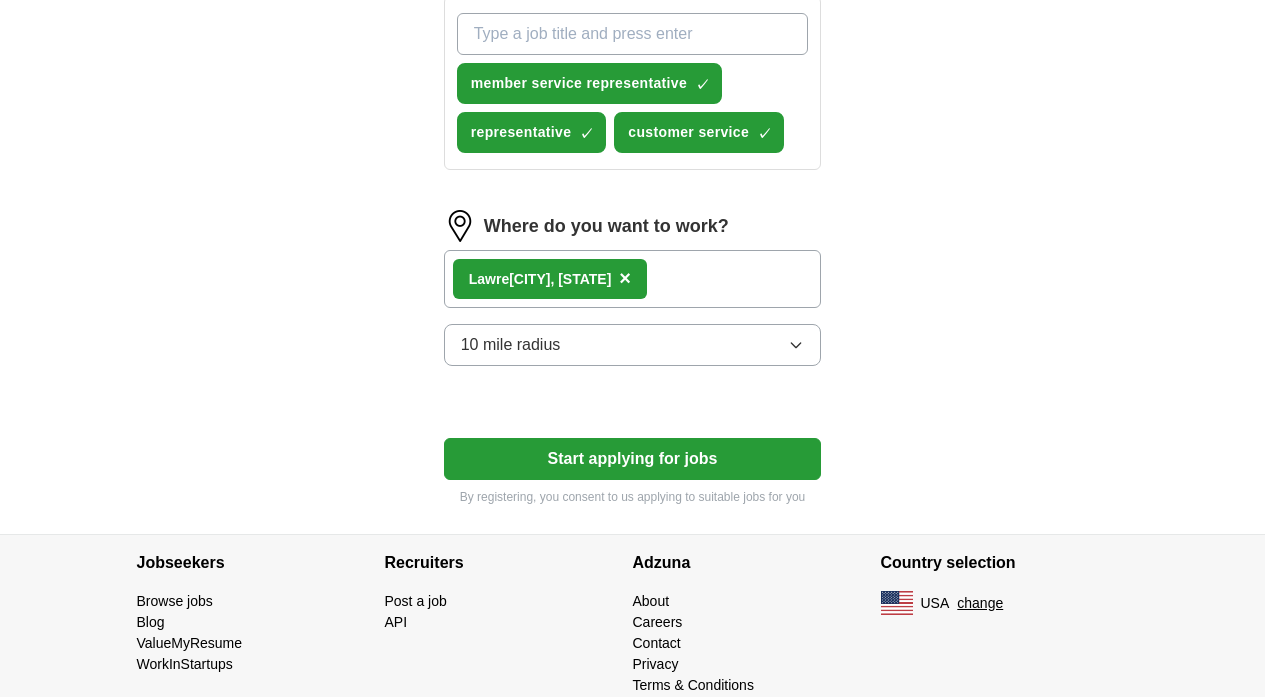 click on "[CITY], [STATE] ×" at bounding box center (633, 279) 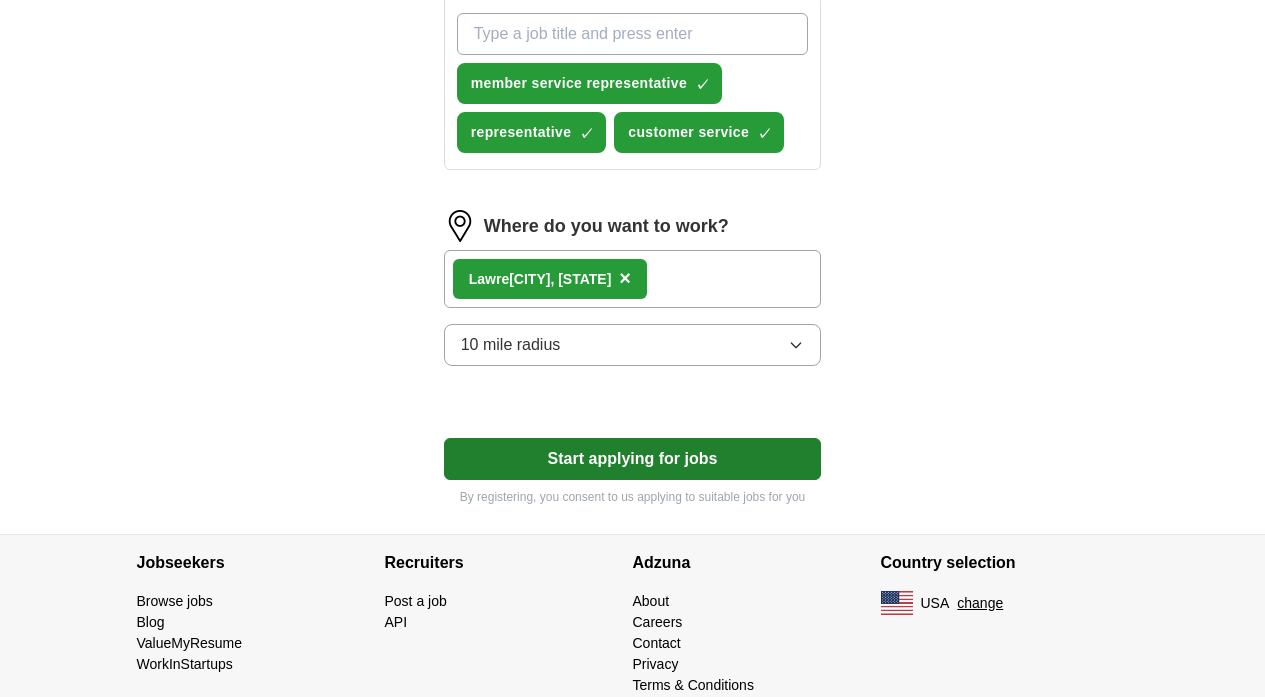 click on "Start applying for jobs" at bounding box center [633, 459] 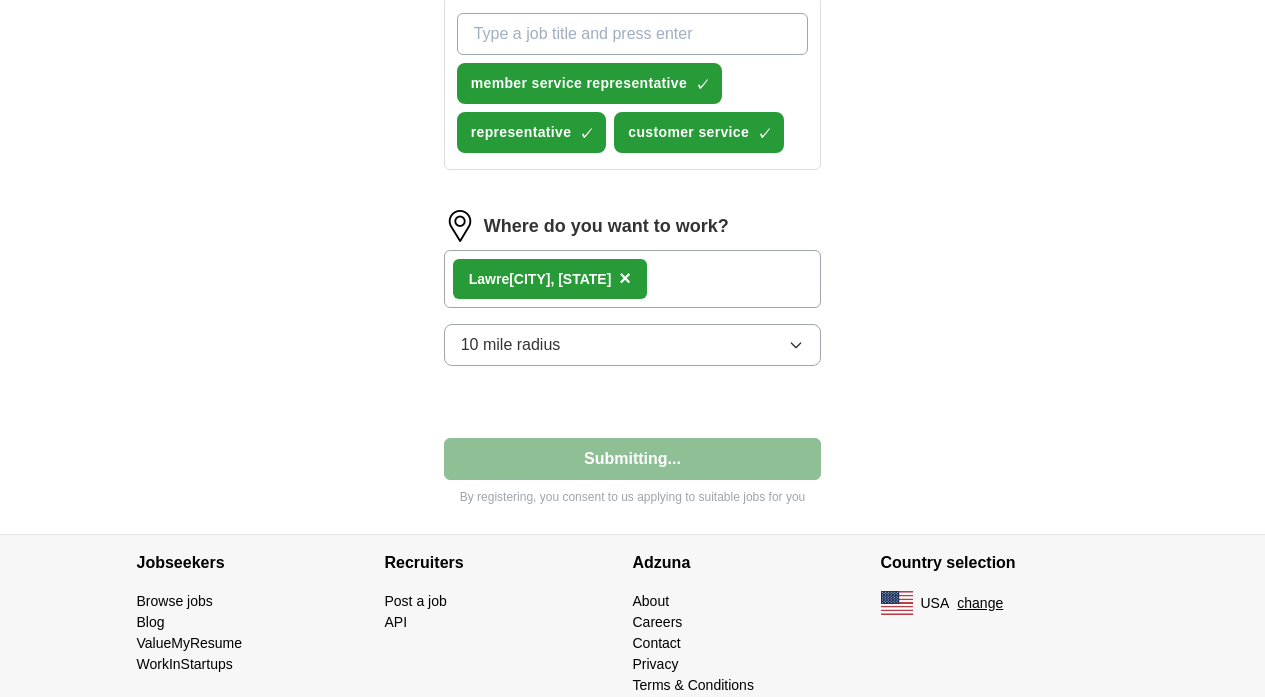 select on "**" 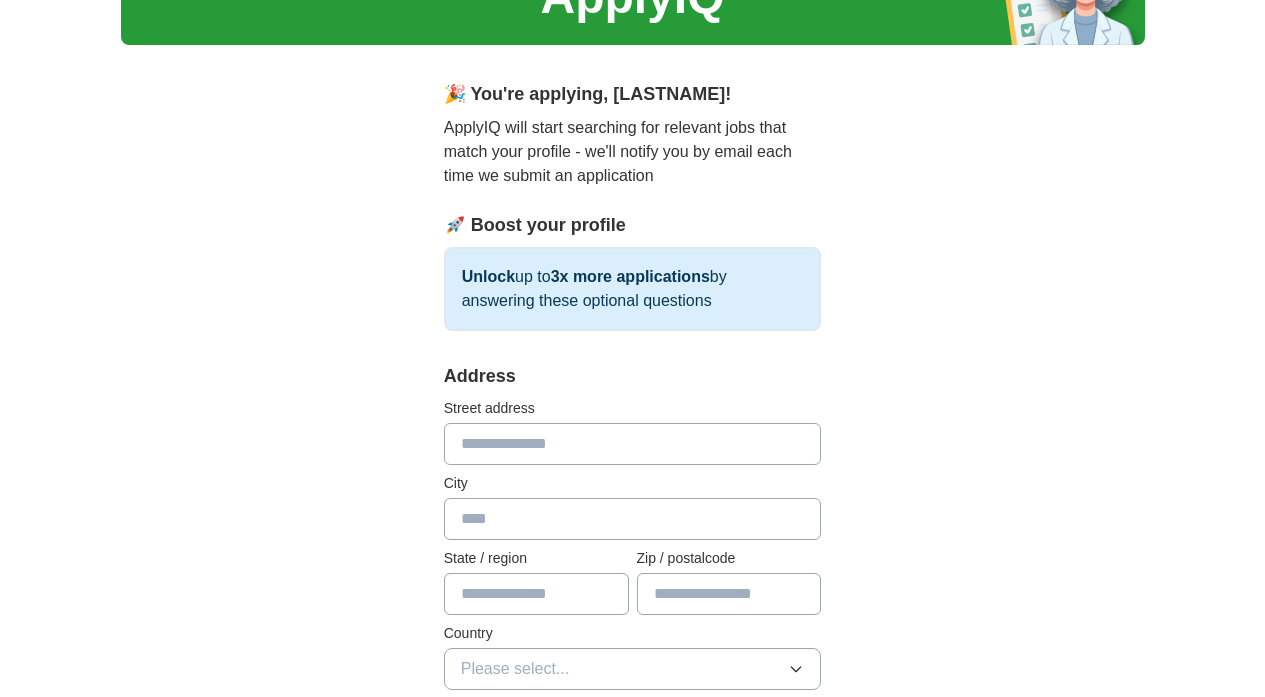 scroll, scrollTop: 113, scrollLeft: 0, axis: vertical 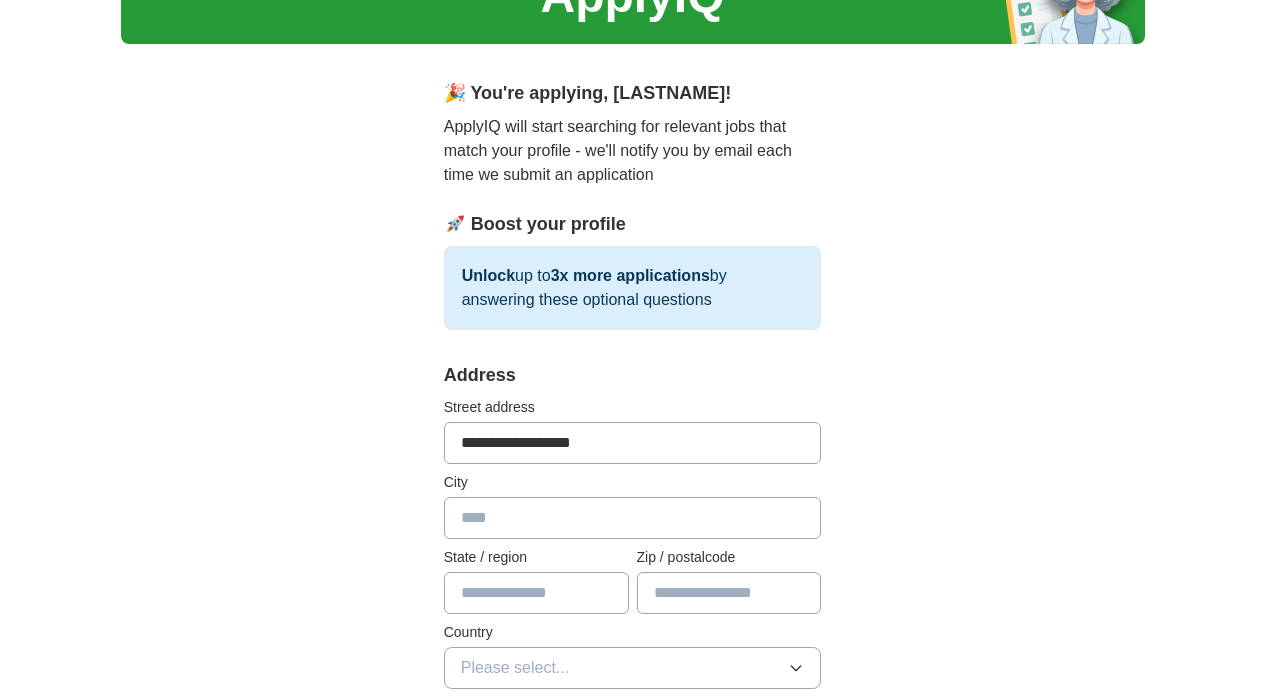 type on "**********" 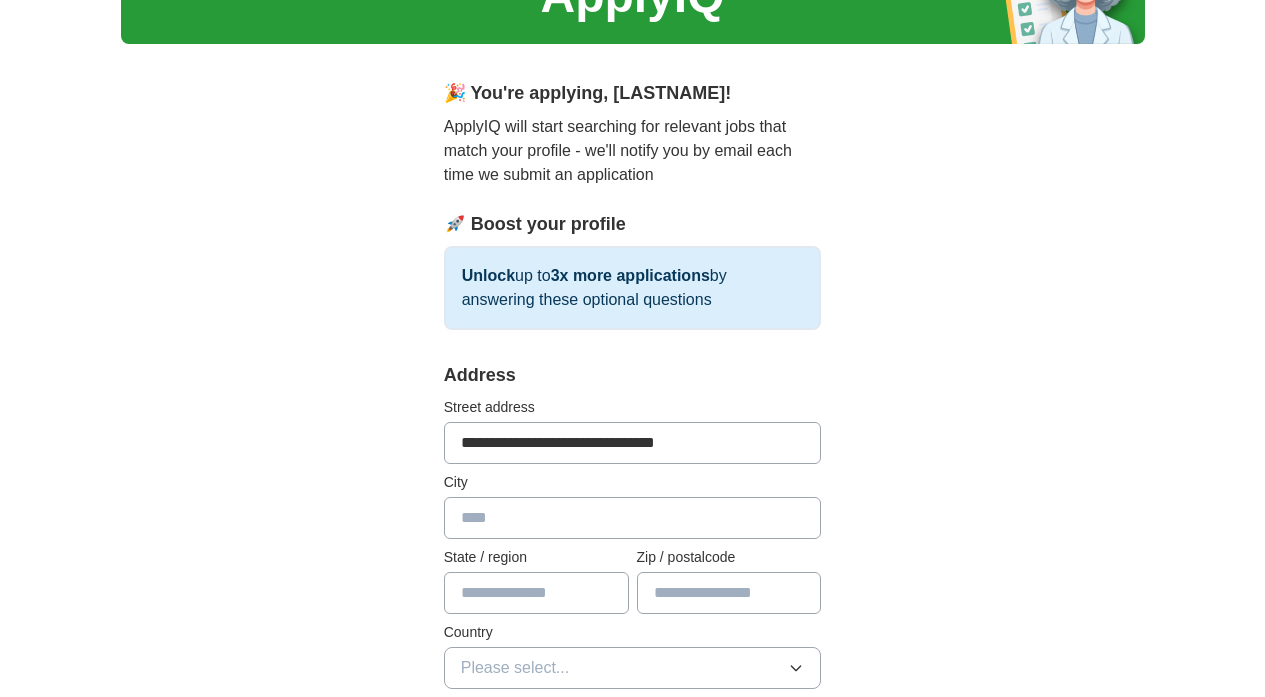 type on "**********" 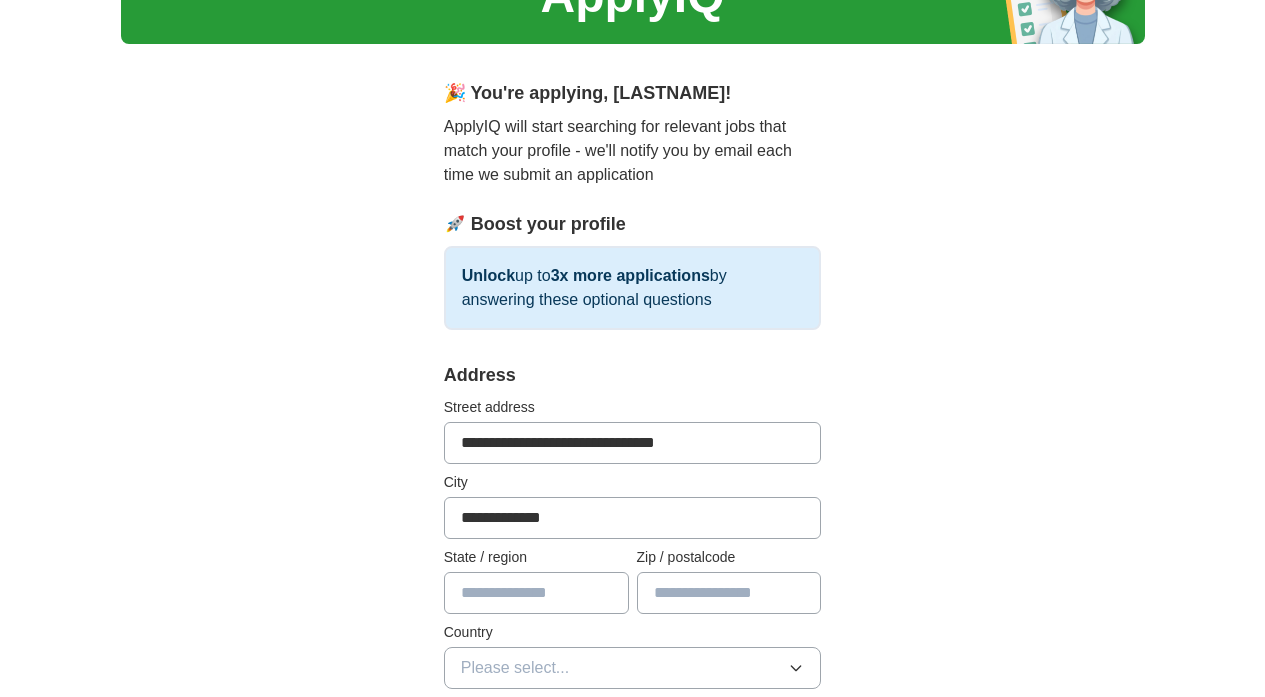 type on "**" 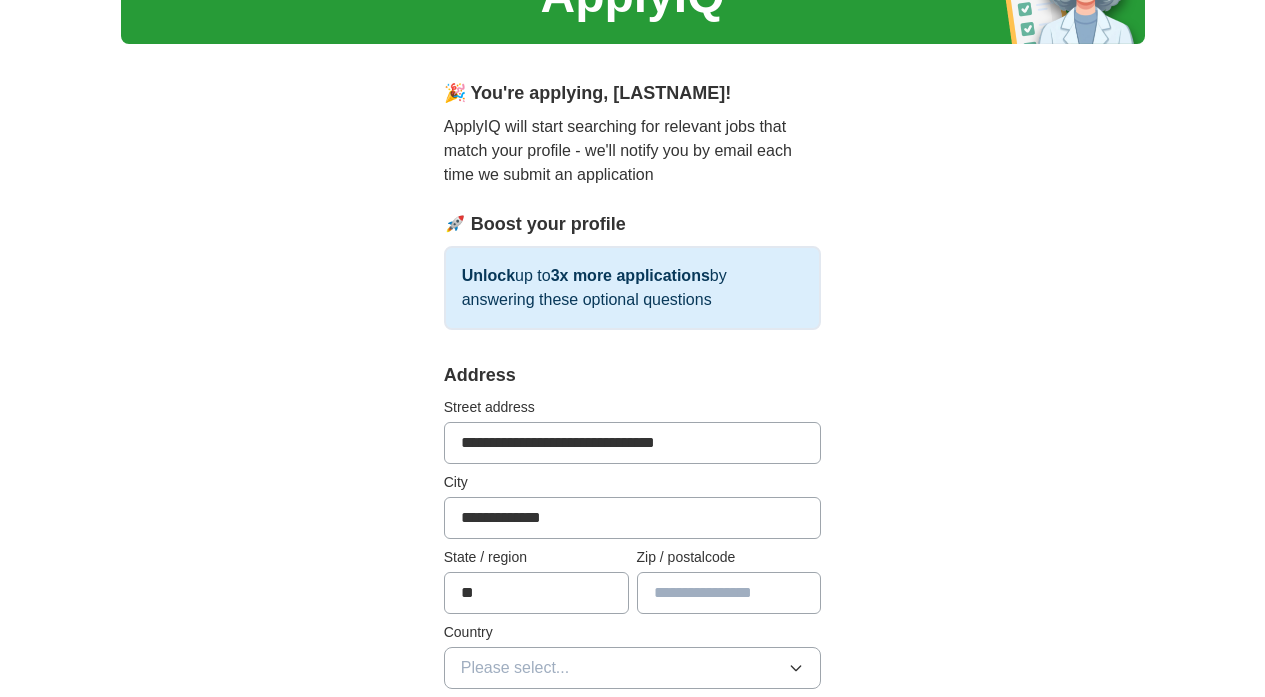 type on "*****" 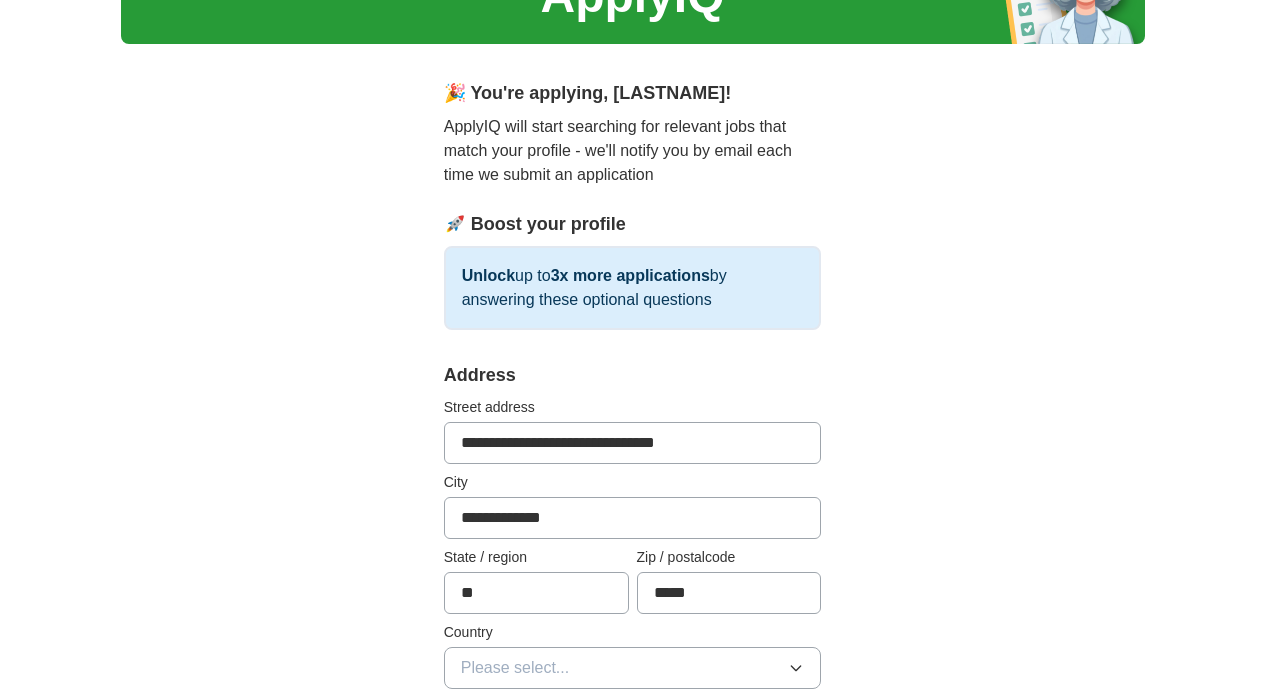 type on "**********" 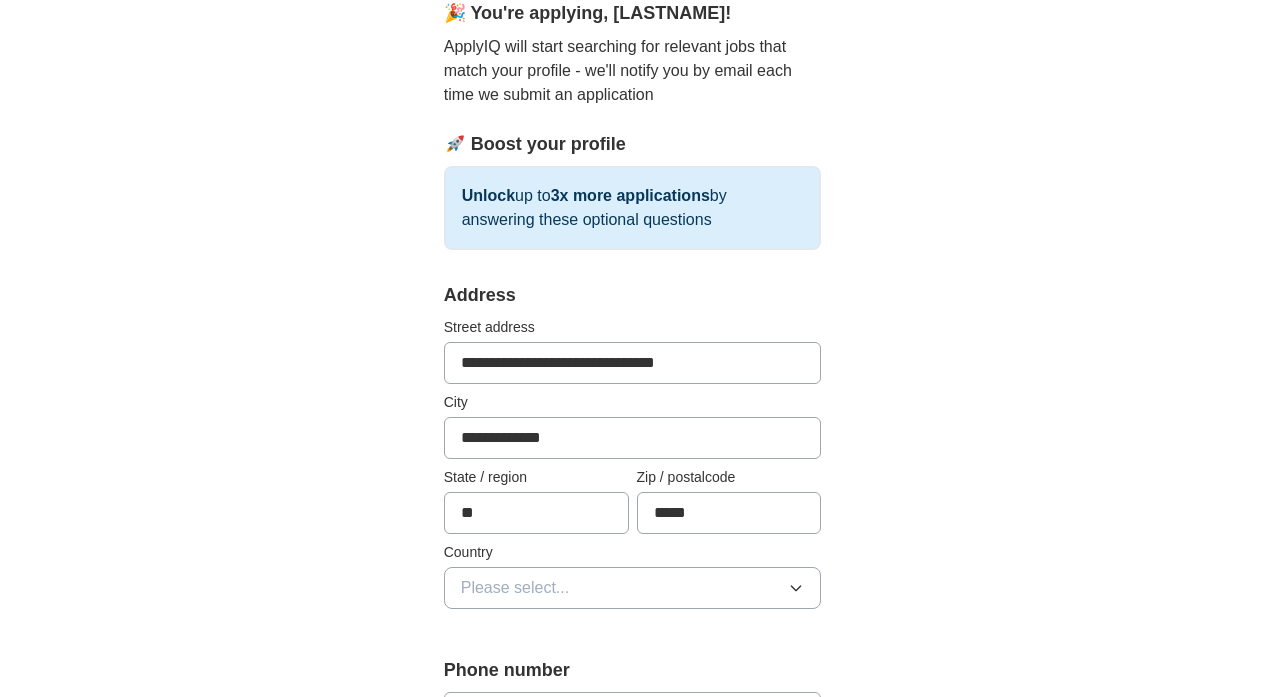 scroll, scrollTop: 194, scrollLeft: 0, axis: vertical 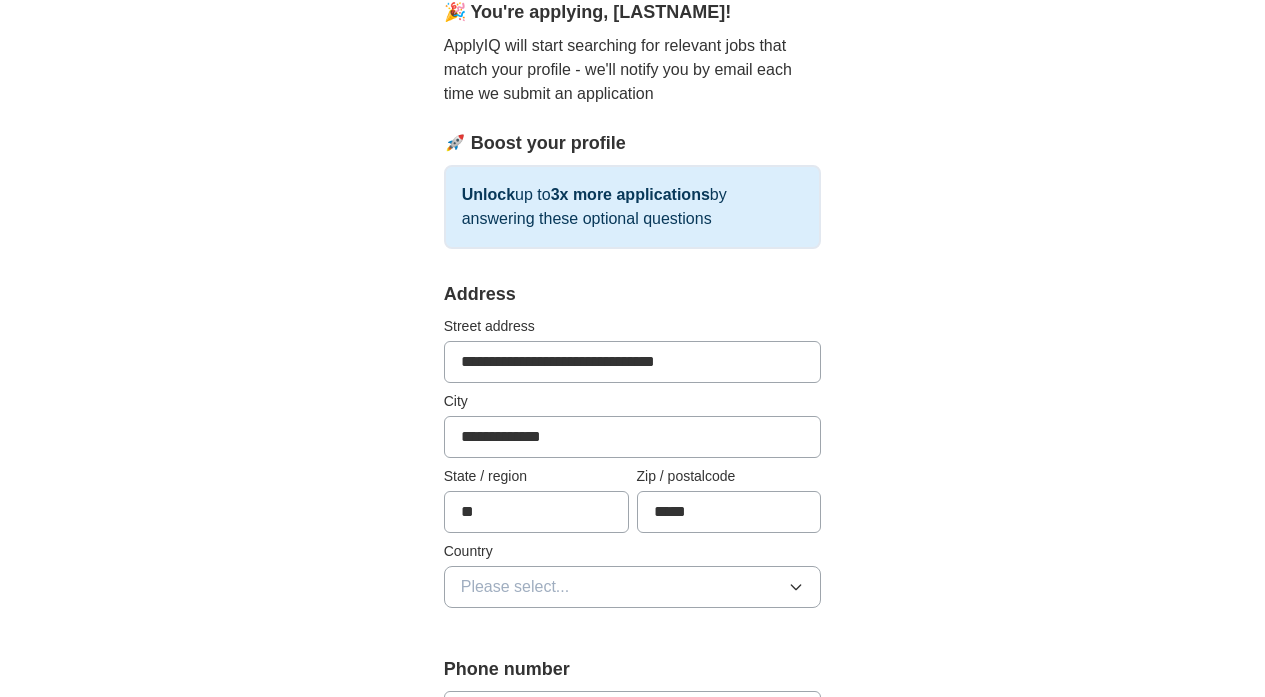 click on "**********" at bounding box center (633, 349) 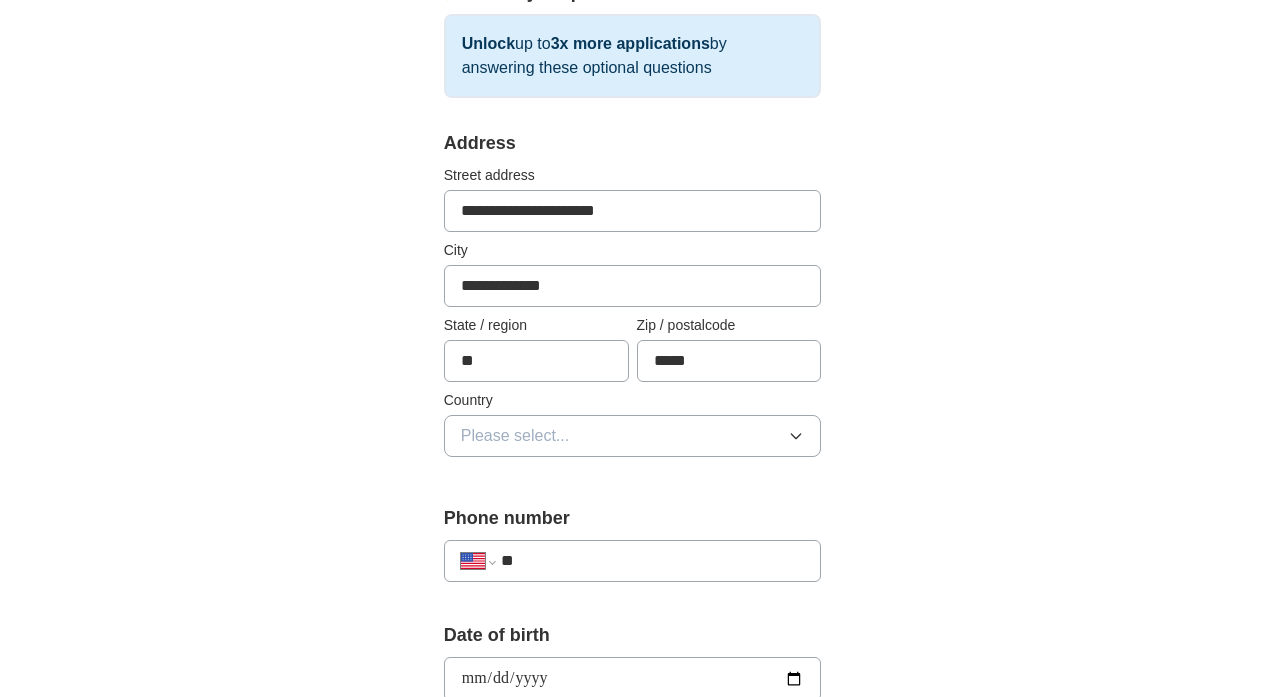 scroll, scrollTop: 345, scrollLeft: 0, axis: vertical 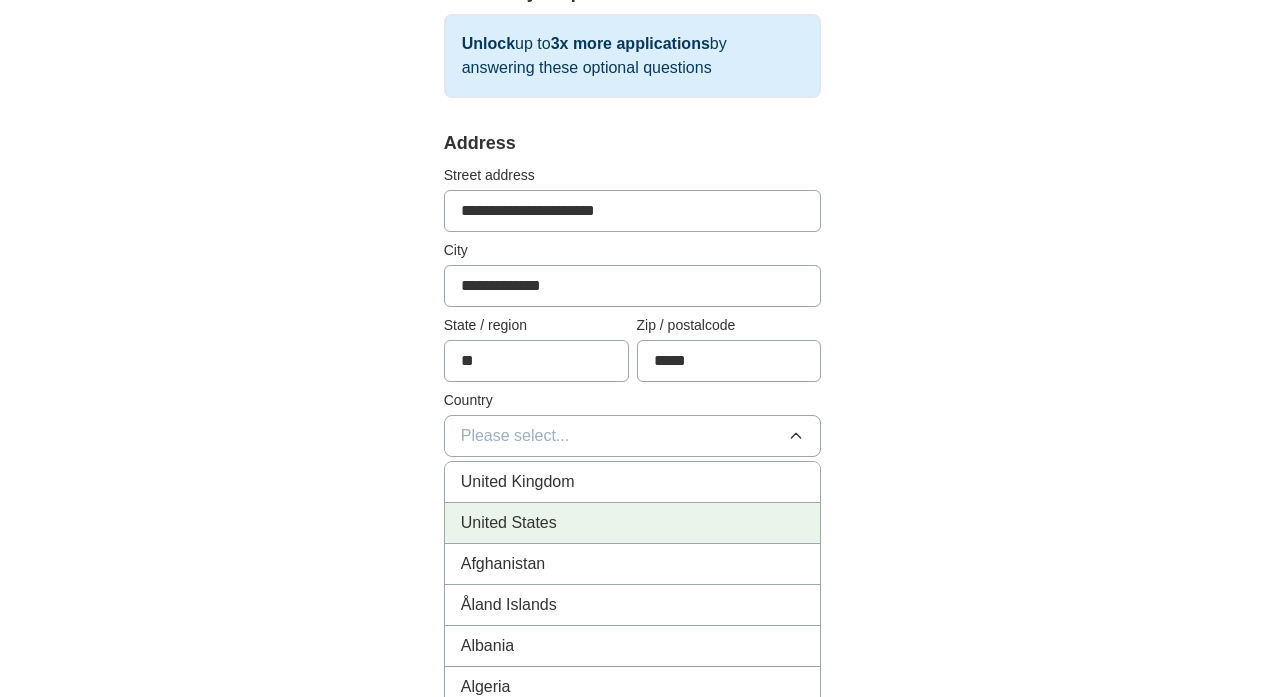 click on "United States" at bounding box center [633, 523] 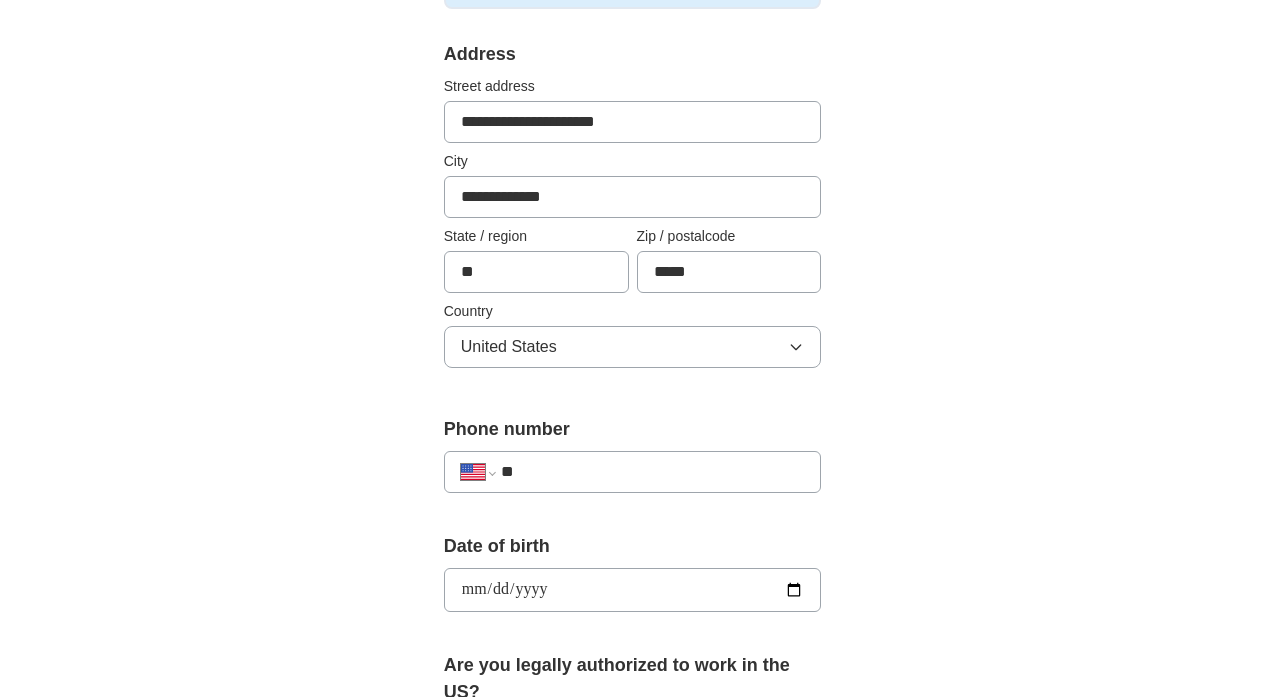 scroll, scrollTop: 438, scrollLeft: 0, axis: vertical 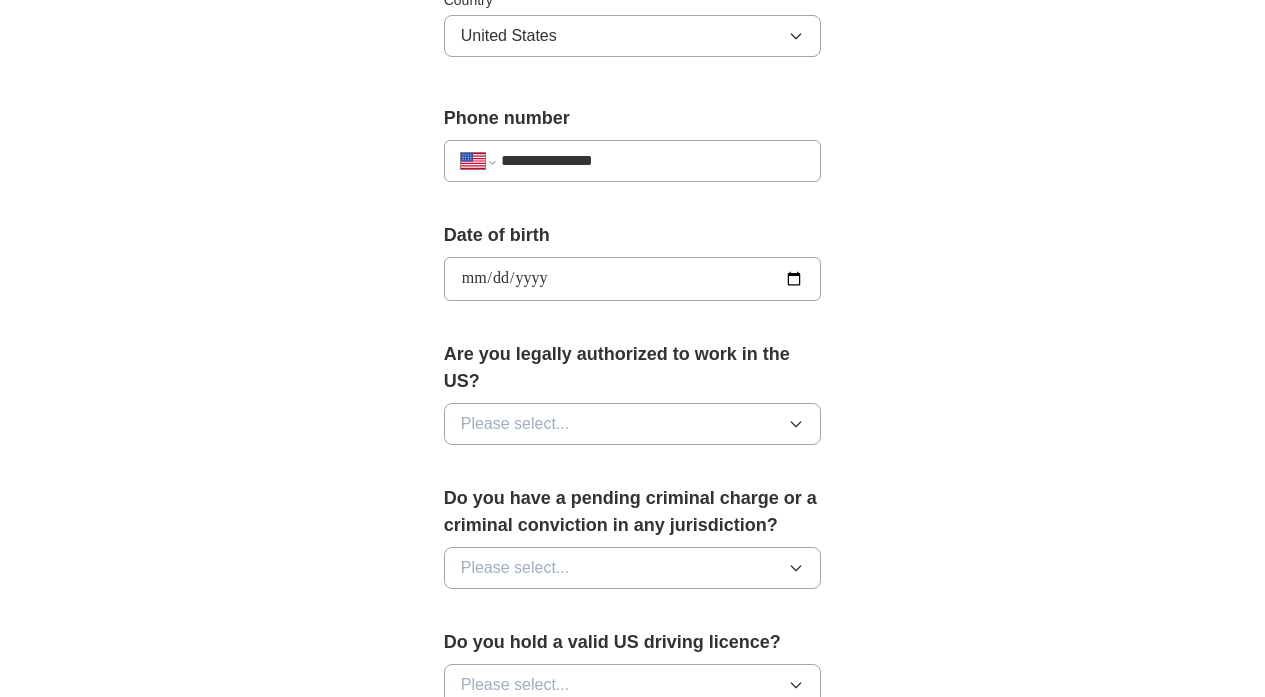 type on "**********" 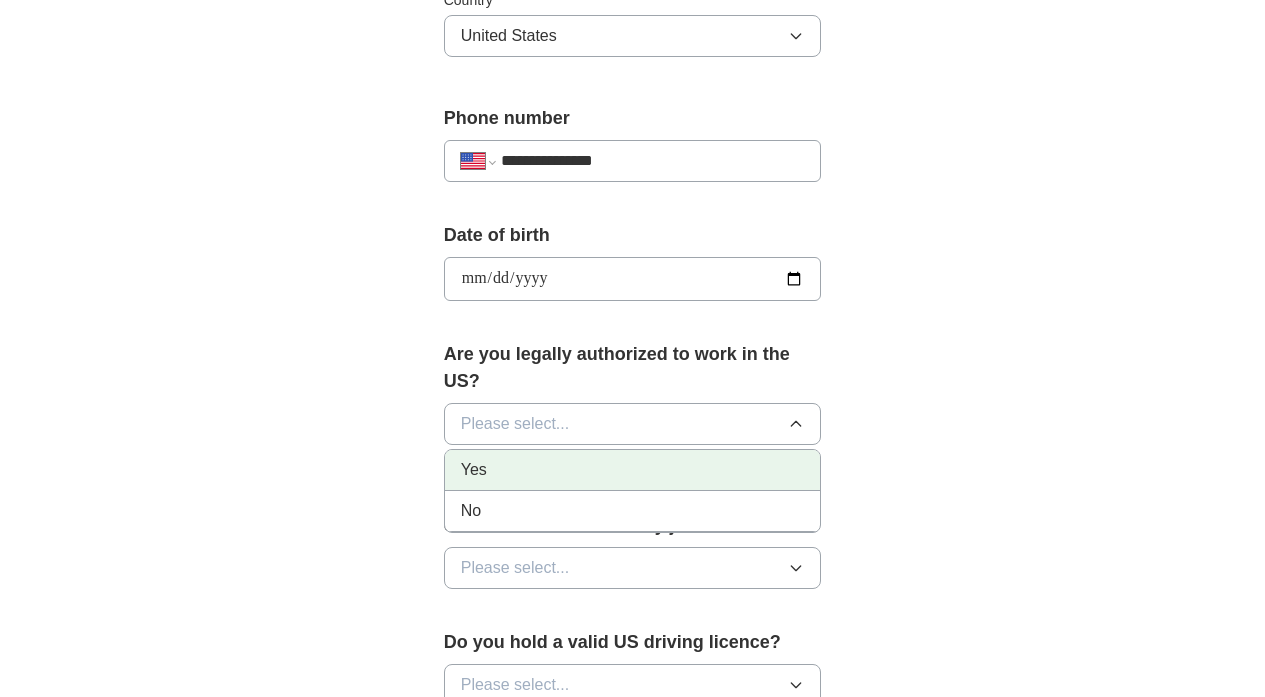 click on "Yes" at bounding box center (633, 470) 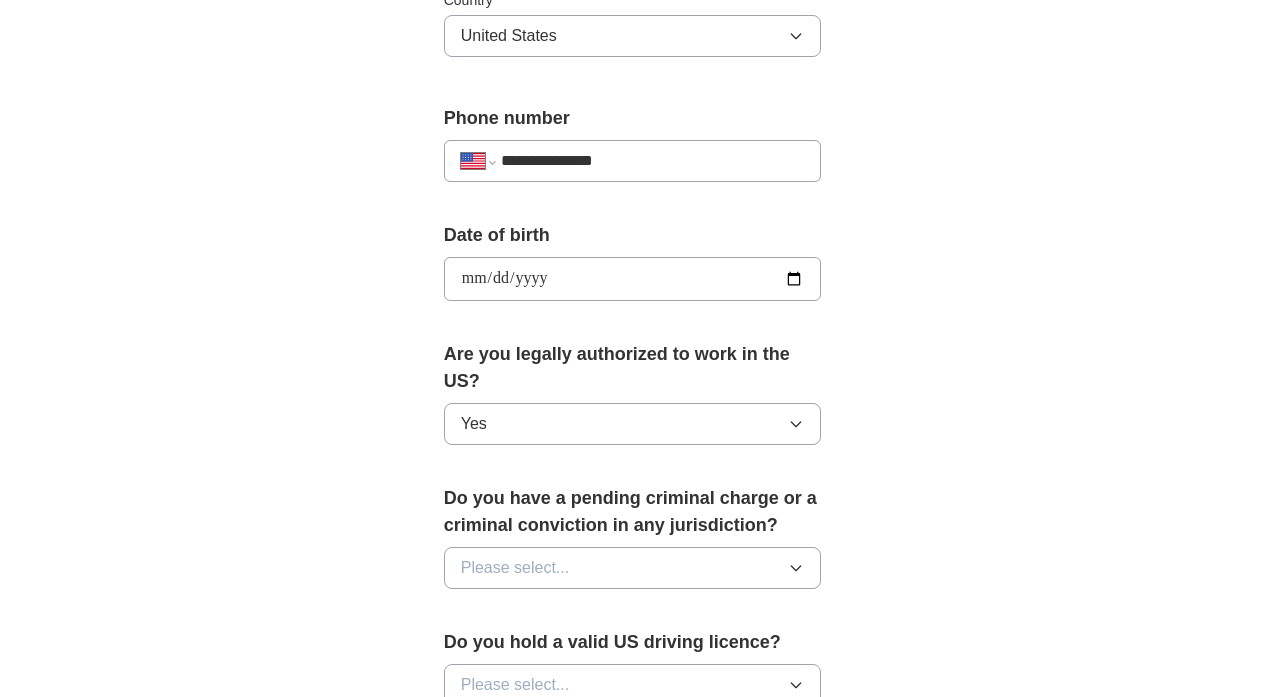 click on "Please select..." at bounding box center [633, 568] 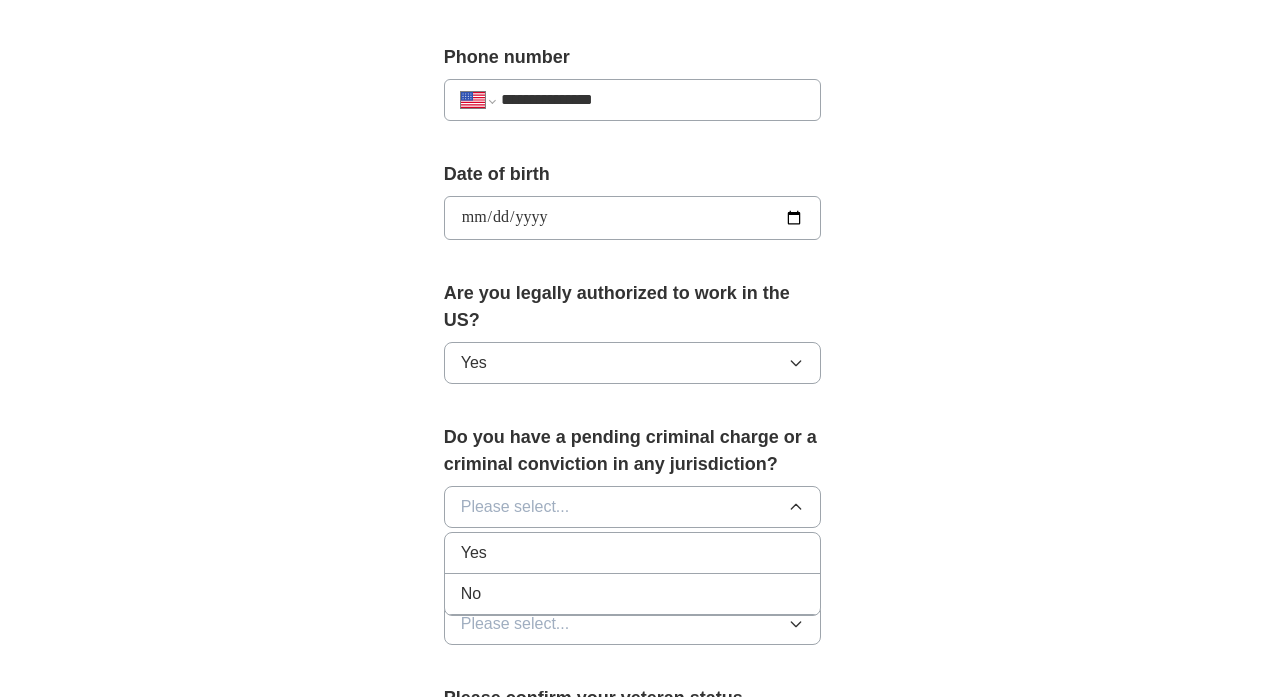 scroll, scrollTop: 815, scrollLeft: 0, axis: vertical 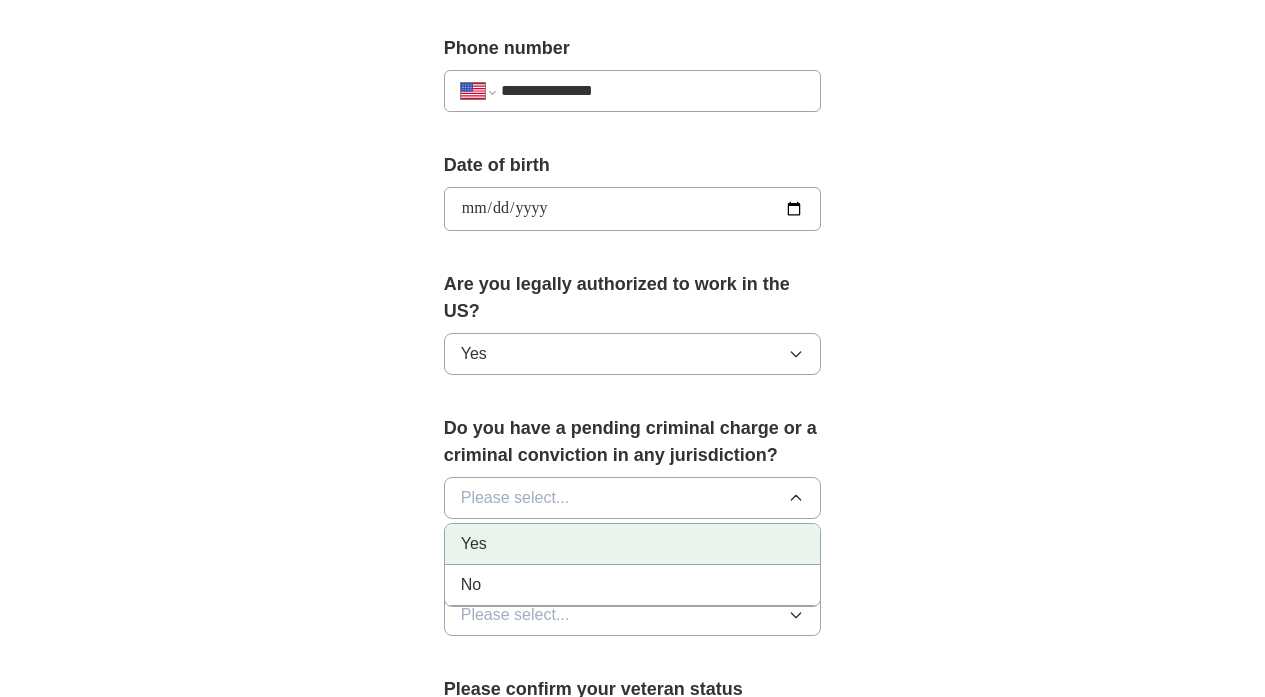 click on "Yes" at bounding box center (633, 544) 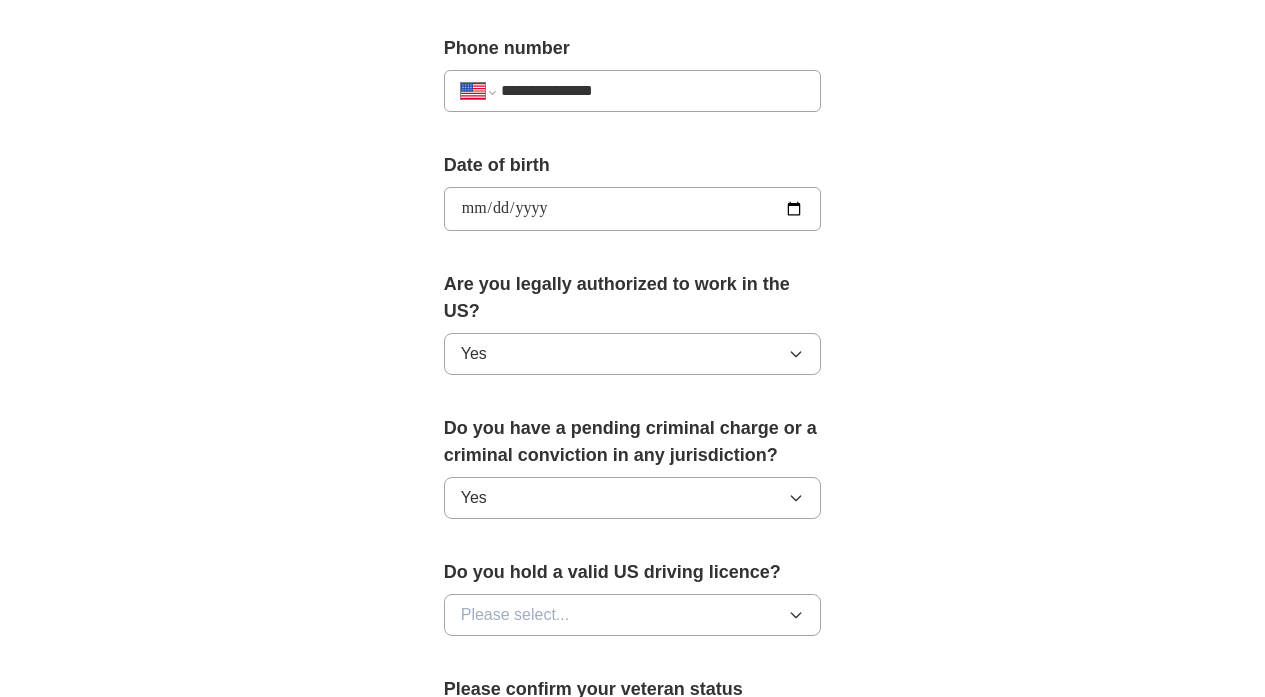 click on "Please select..." at bounding box center (633, 615) 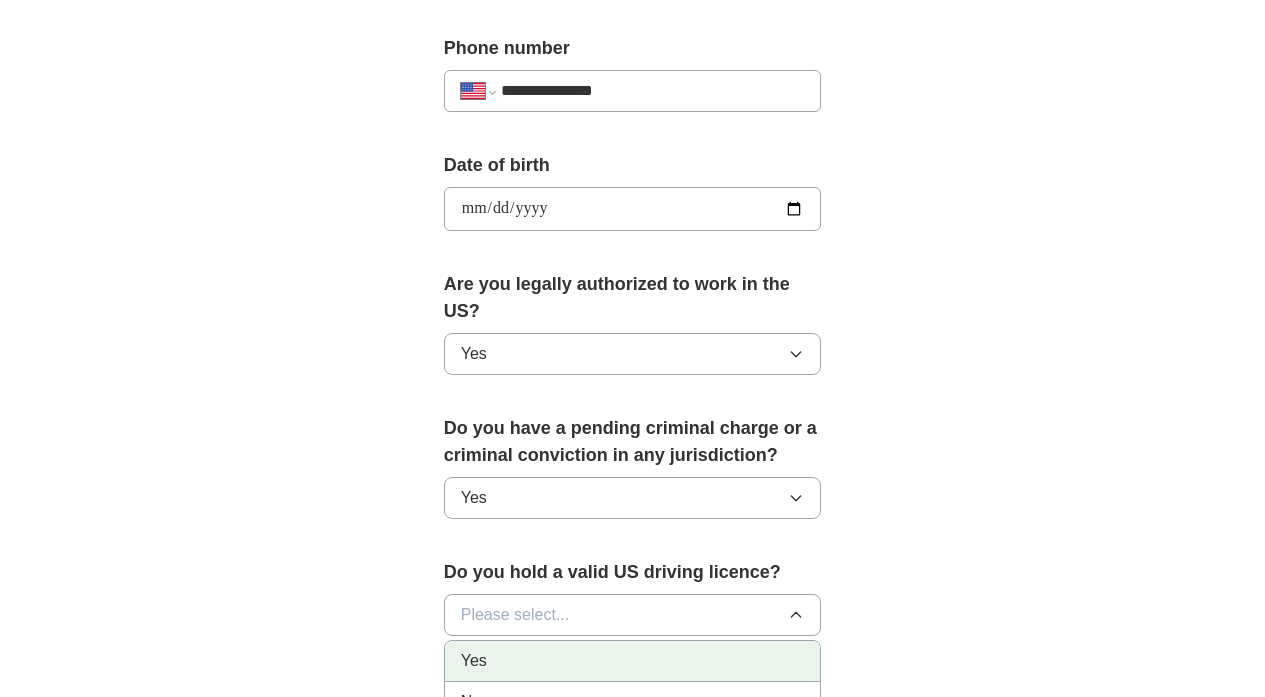 click on "Yes" at bounding box center [633, 661] 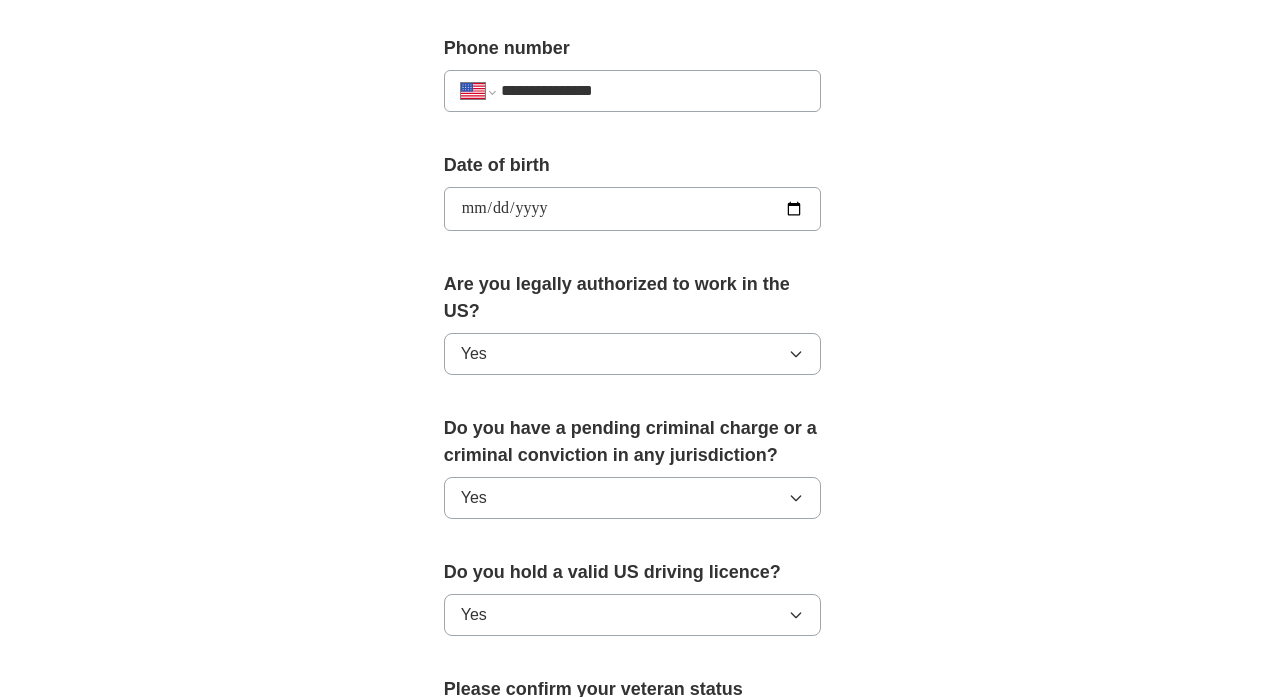 click on "**********" at bounding box center (633, 363) 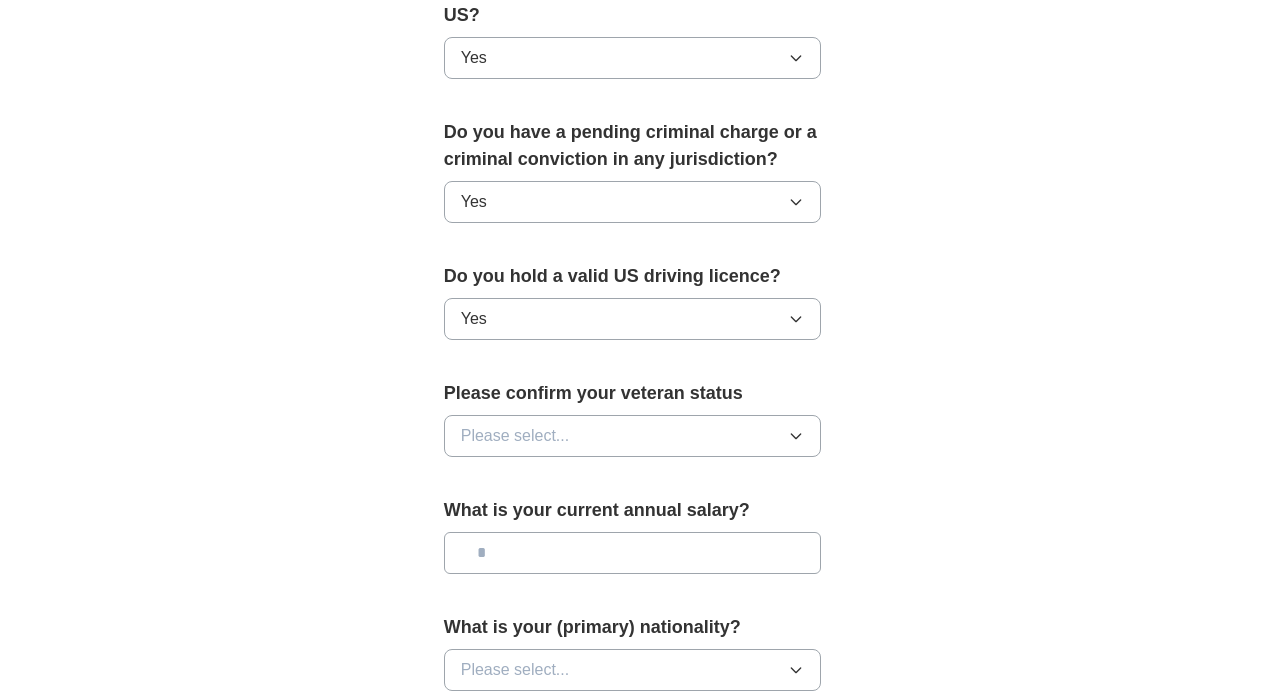 scroll, scrollTop: 1113, scrollLeft: 0, axis: vertical 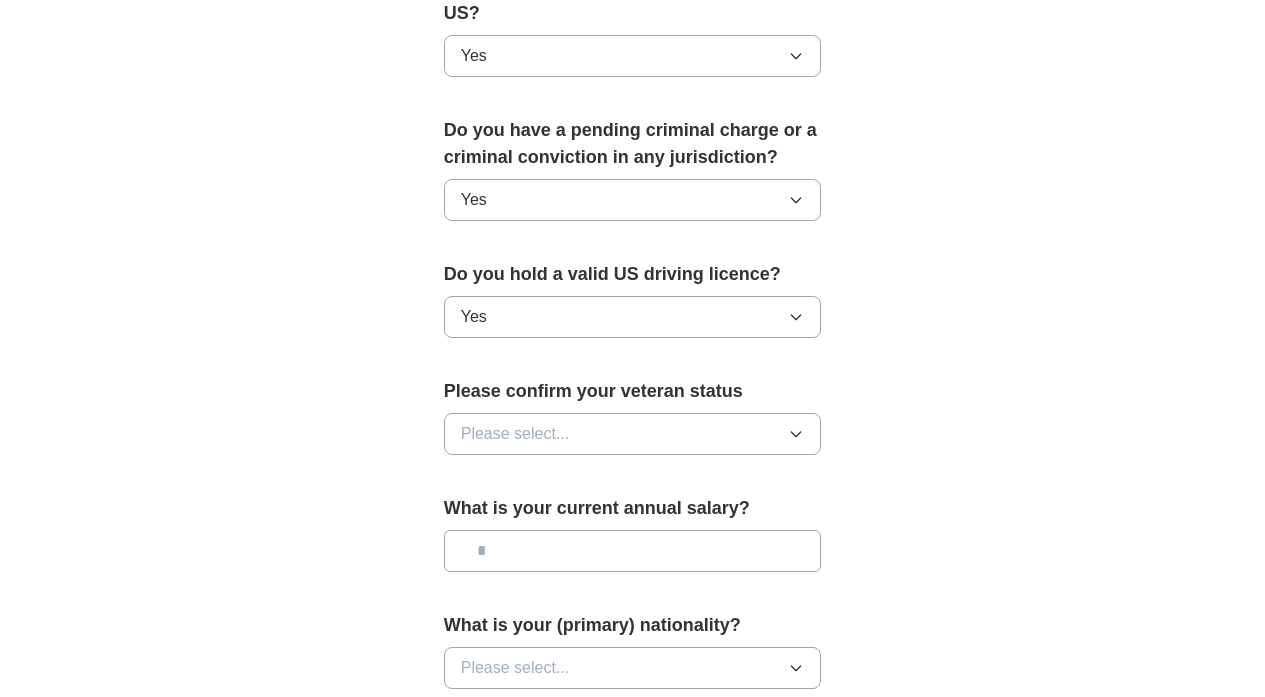 click on "Please select..." at bounding box center (633, 434) 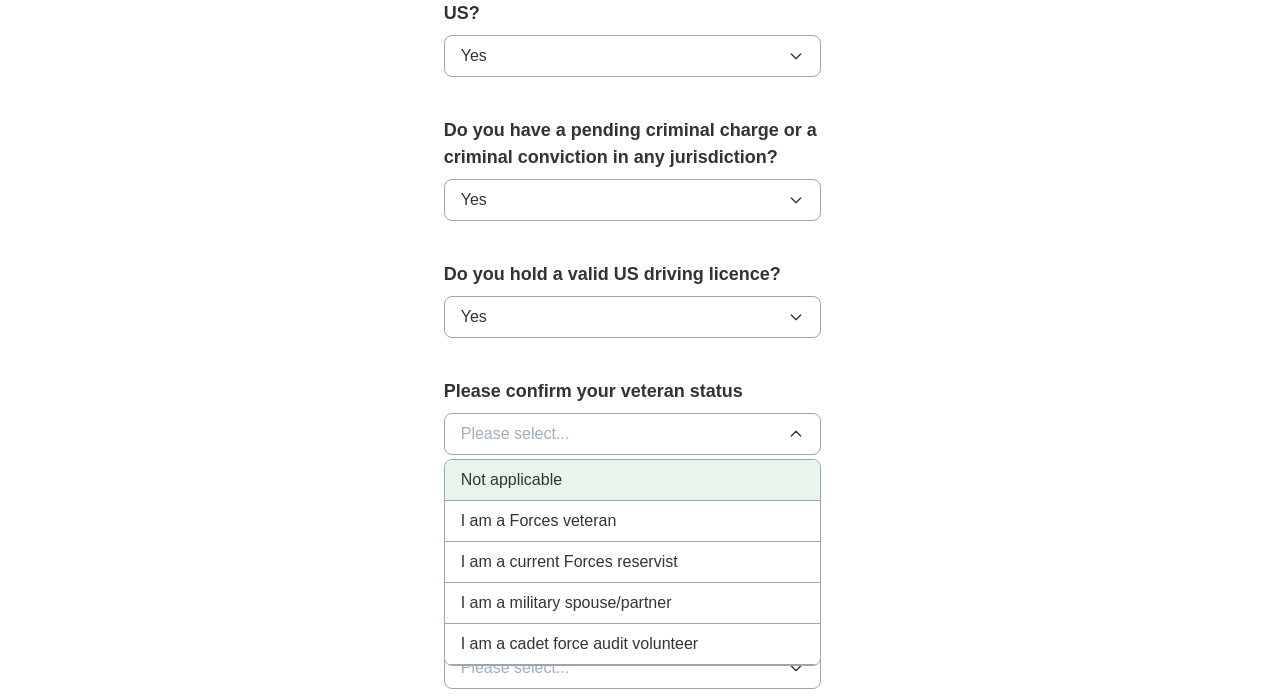 click on "Not applicable" at bounding box center [633, 480] 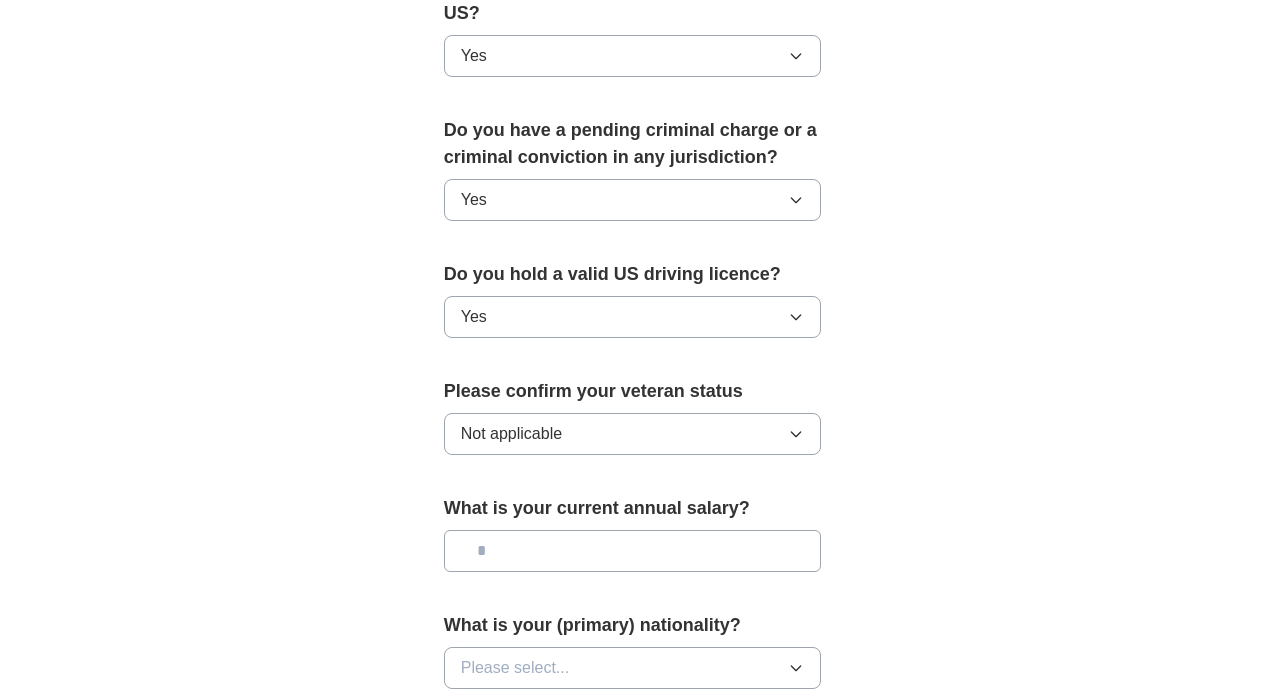 click at bounding box center [633, 551] 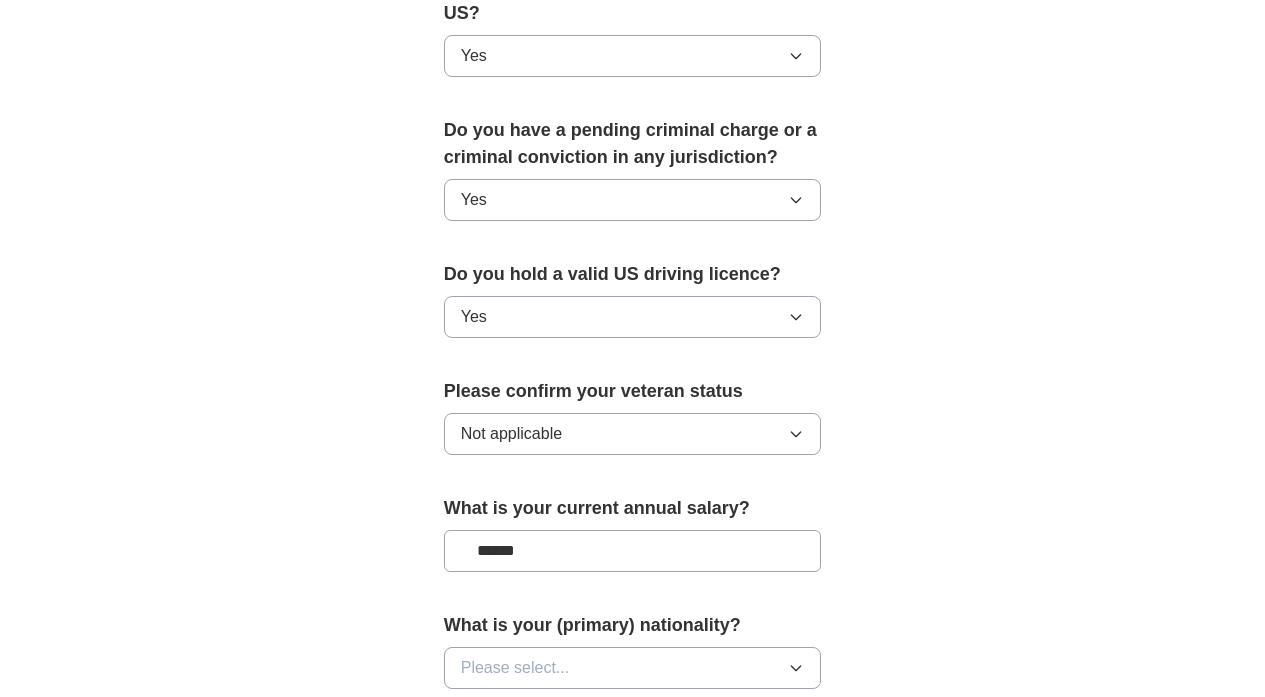 type on "*******" 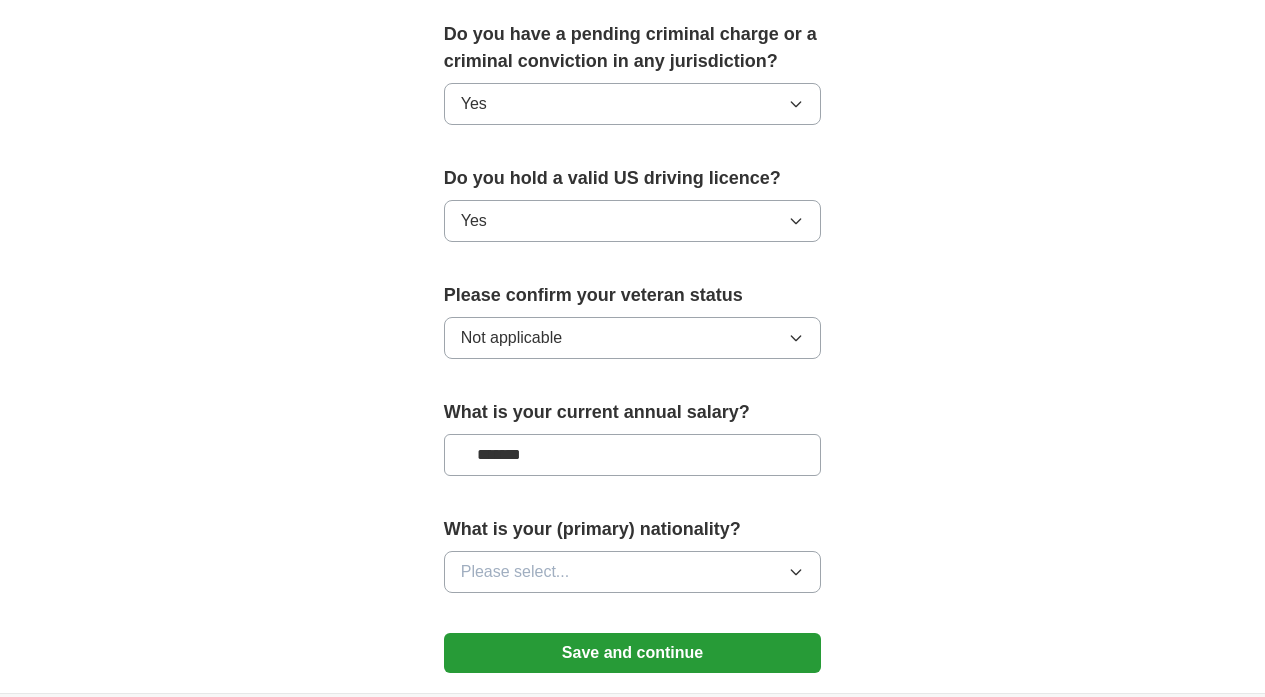 scroll, scrollTop: 1229, scrollLeft: 0, axis: vertical 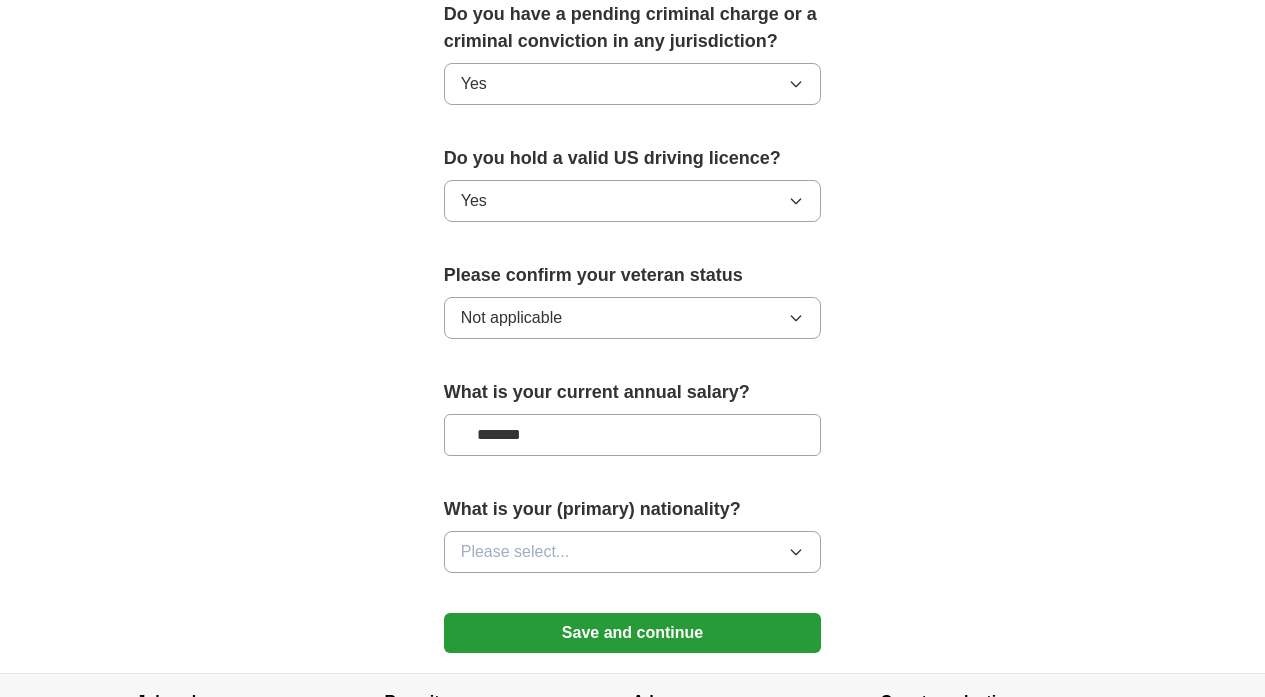 click on "Please select..." at bounding box center (633, 552) 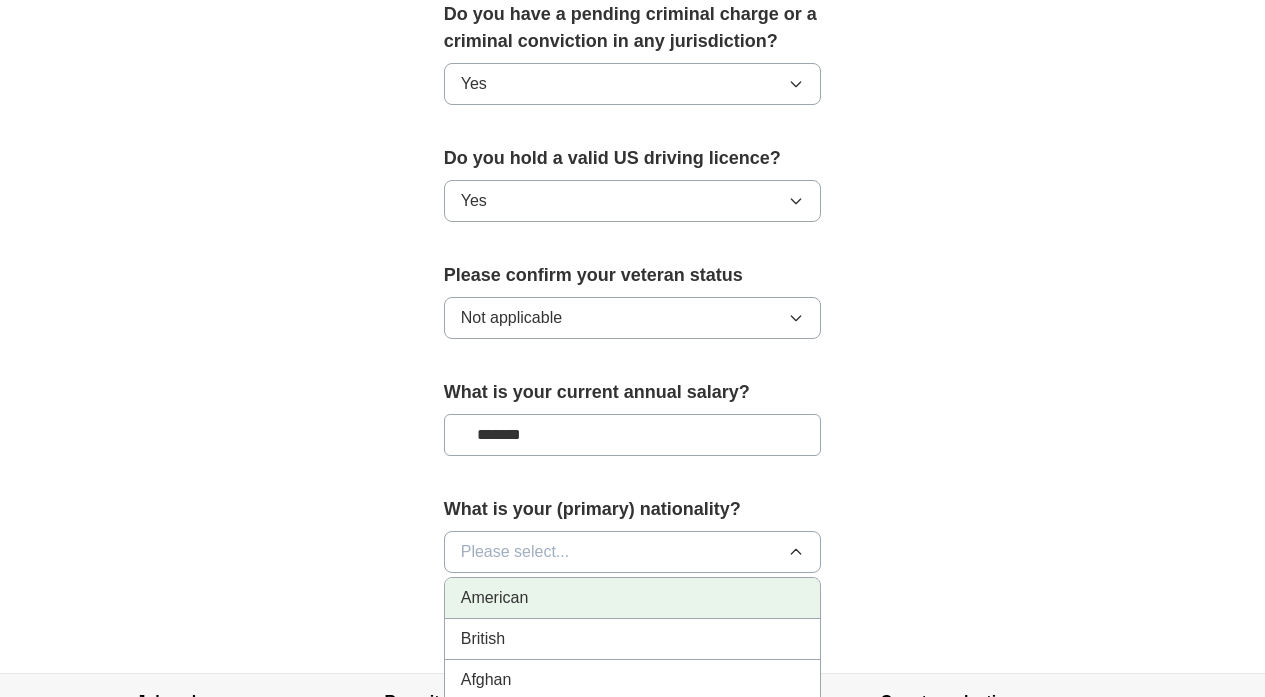 click on "American" at bounding box center [633, 598] 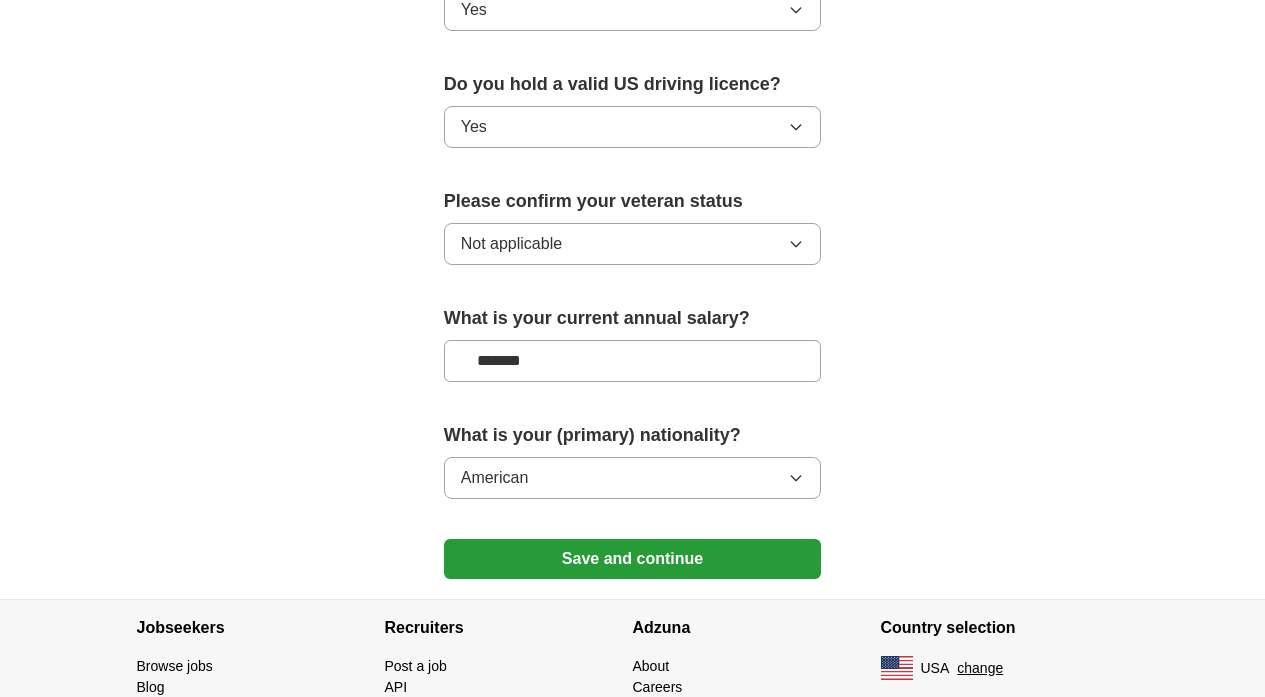 scroll, scrollTop: 1337, scrollLeft: 0, axis: vertical 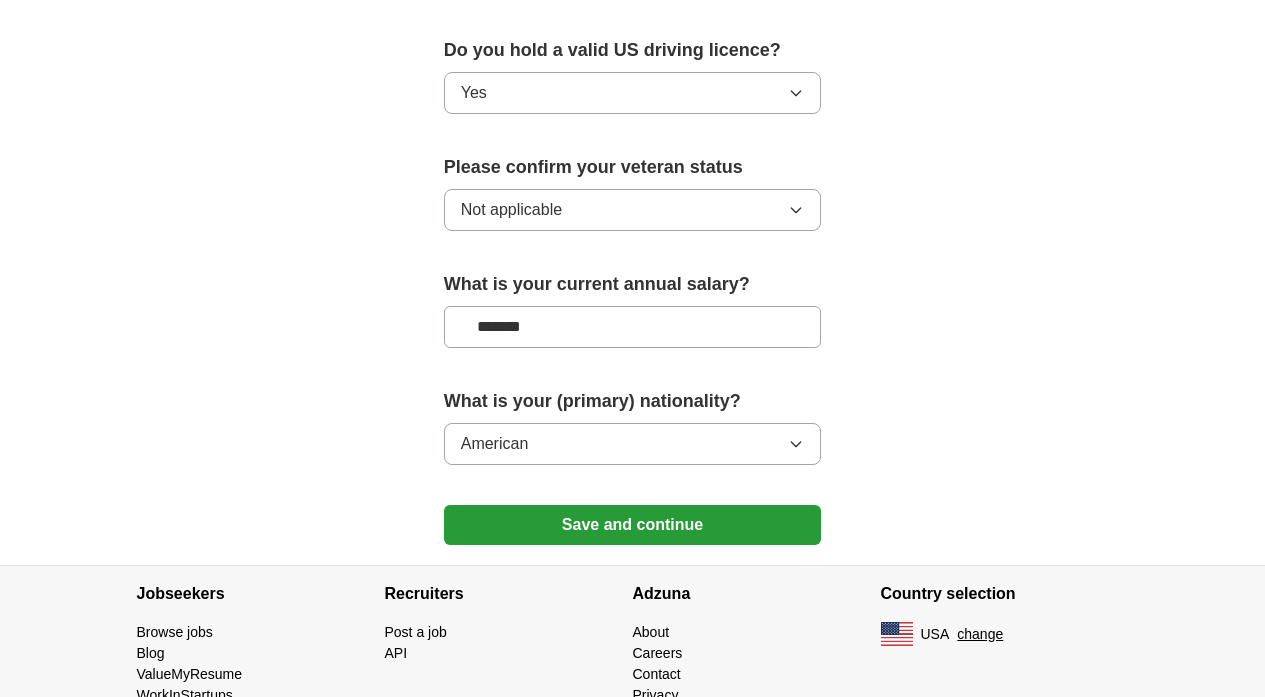 click on "Save and continue" at bounding box center [633, 525] 